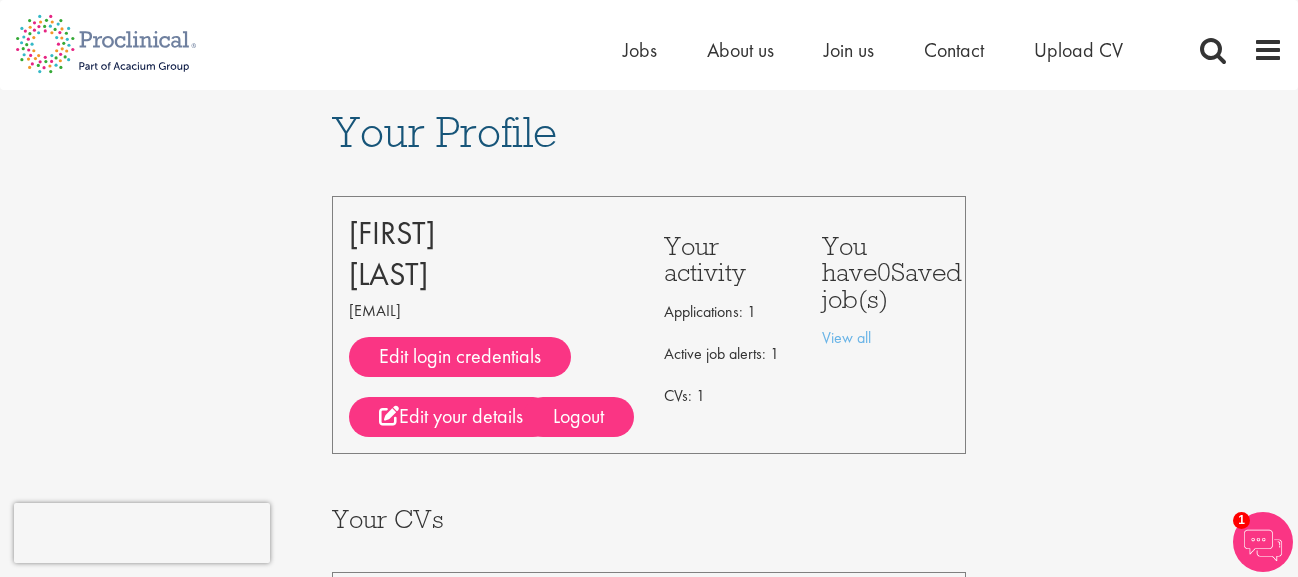 scroll, scrollTop: 0, scrollLeft: 0, axis: both 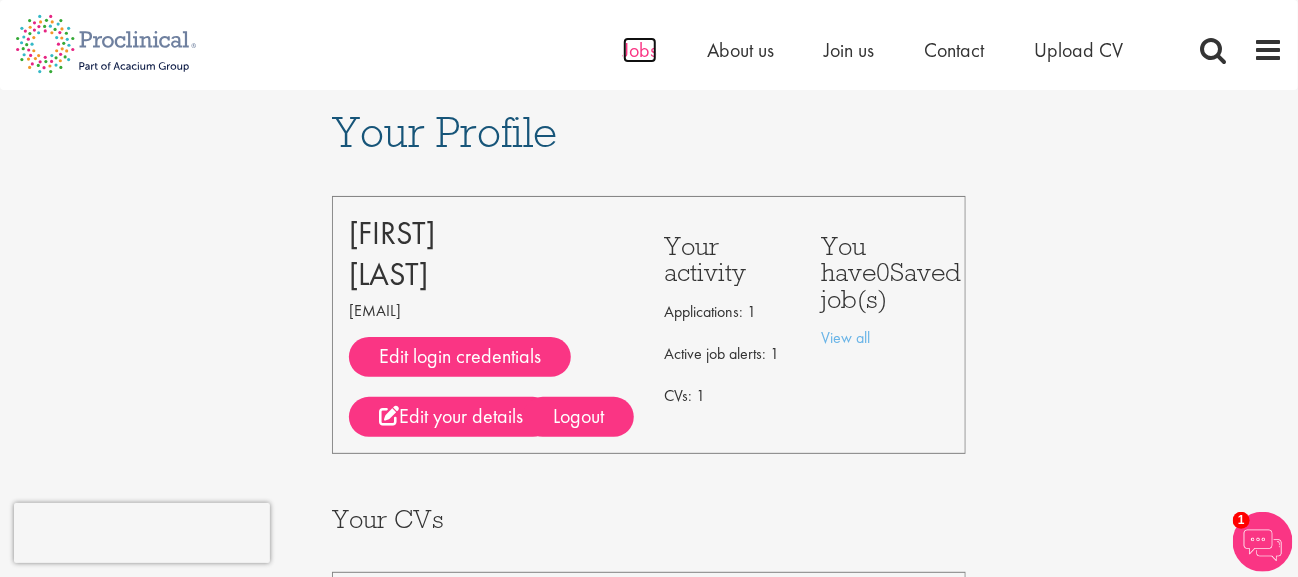 click on "Jobs" at bounding box center [640, 50] 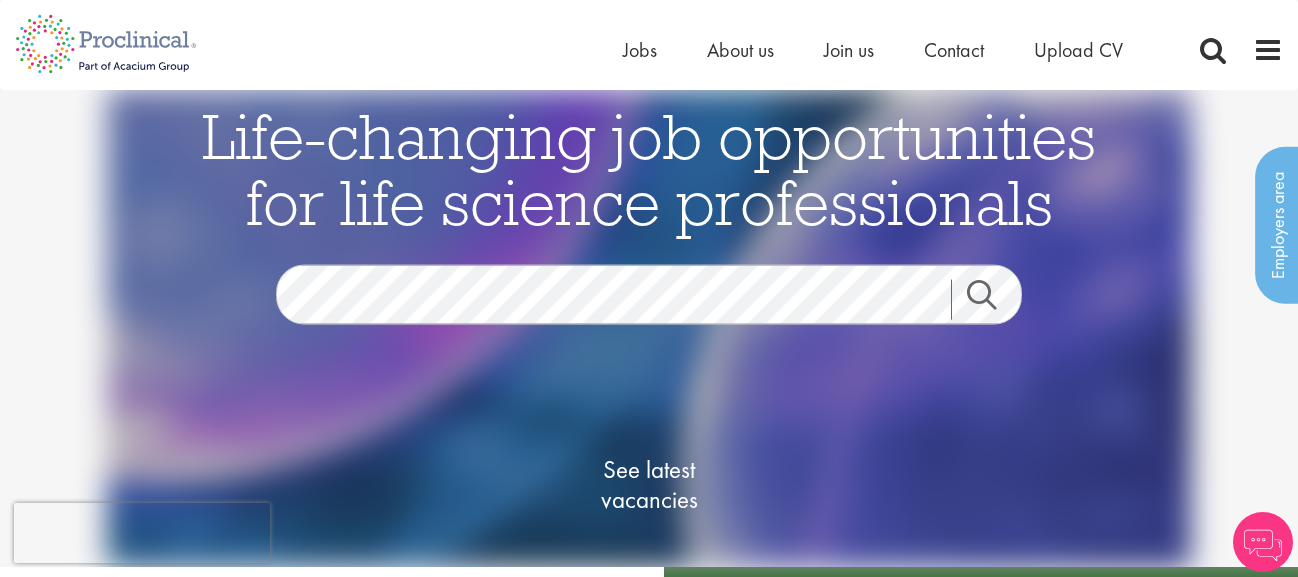 scroll, scrollTop: 0, scrollLeft: 0, axis: both 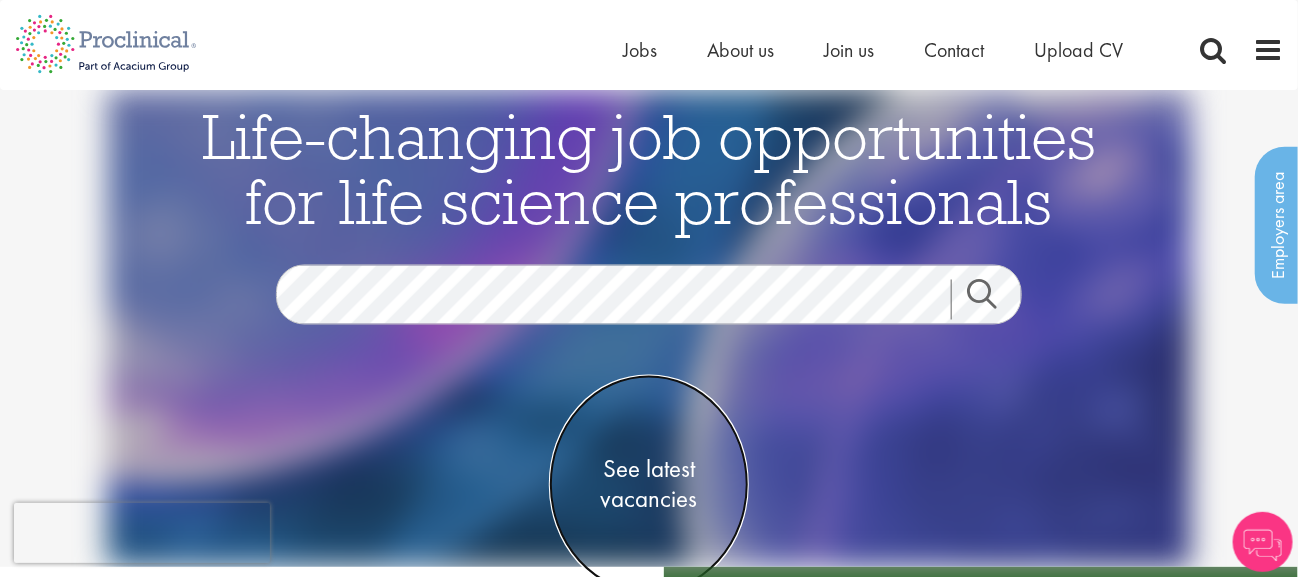 click on "See latest  vacancies" at bounding box center (649, 485) 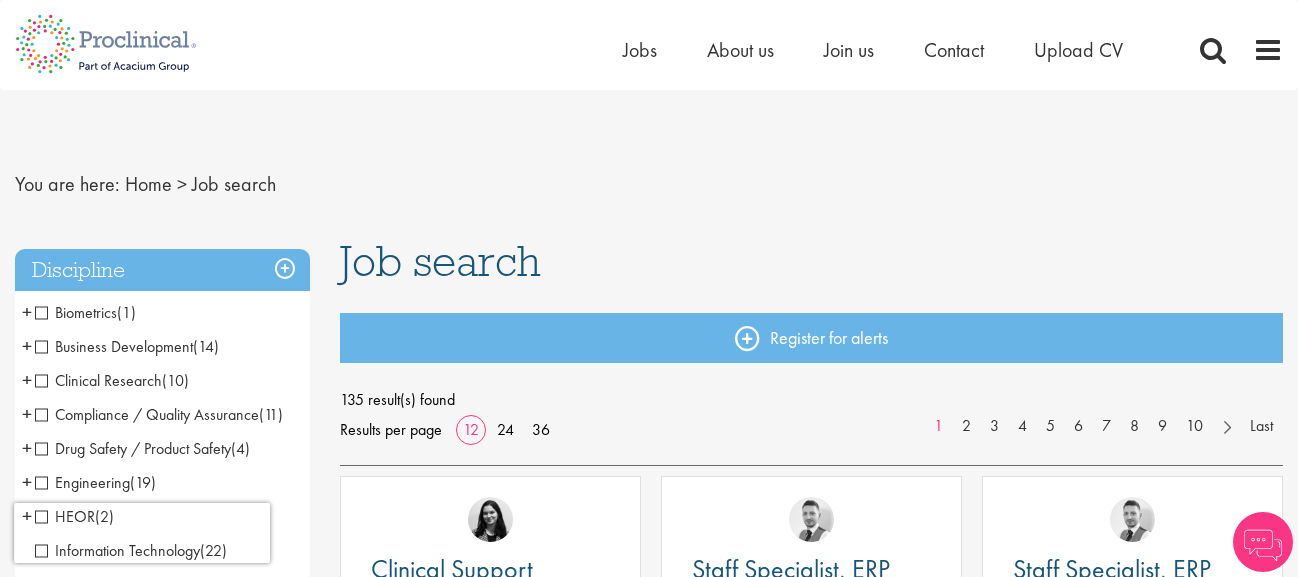 scroll, scrollTop: 0, scrollLeft: 0, axis: both 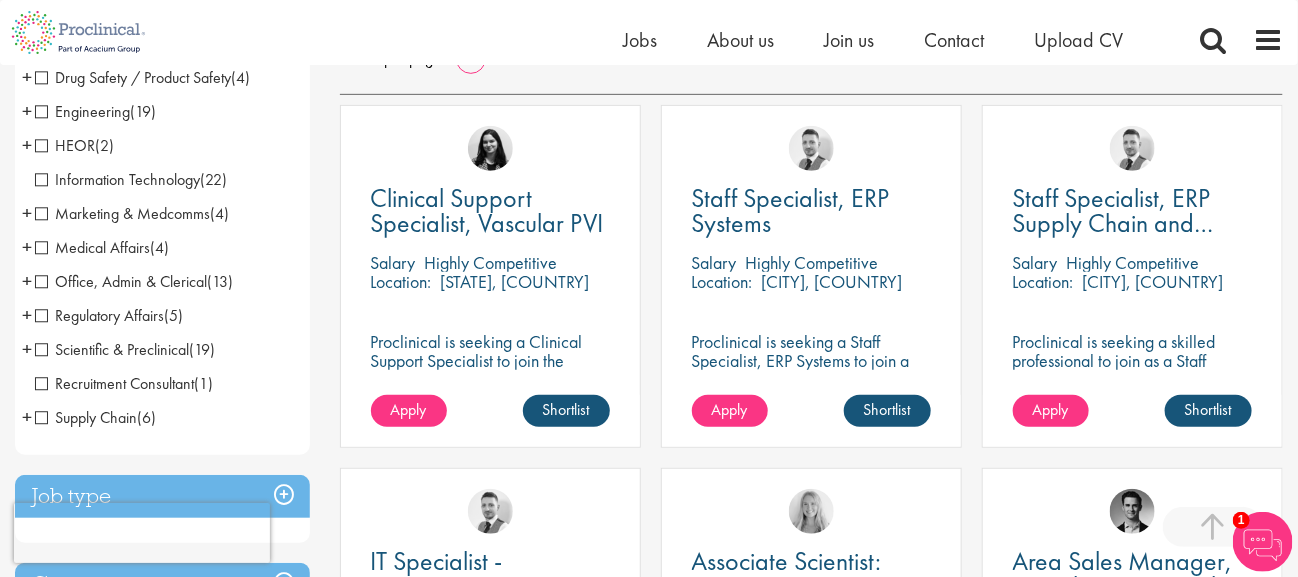 click on "Regulatory Affairs" at bounding box center (99, 315) 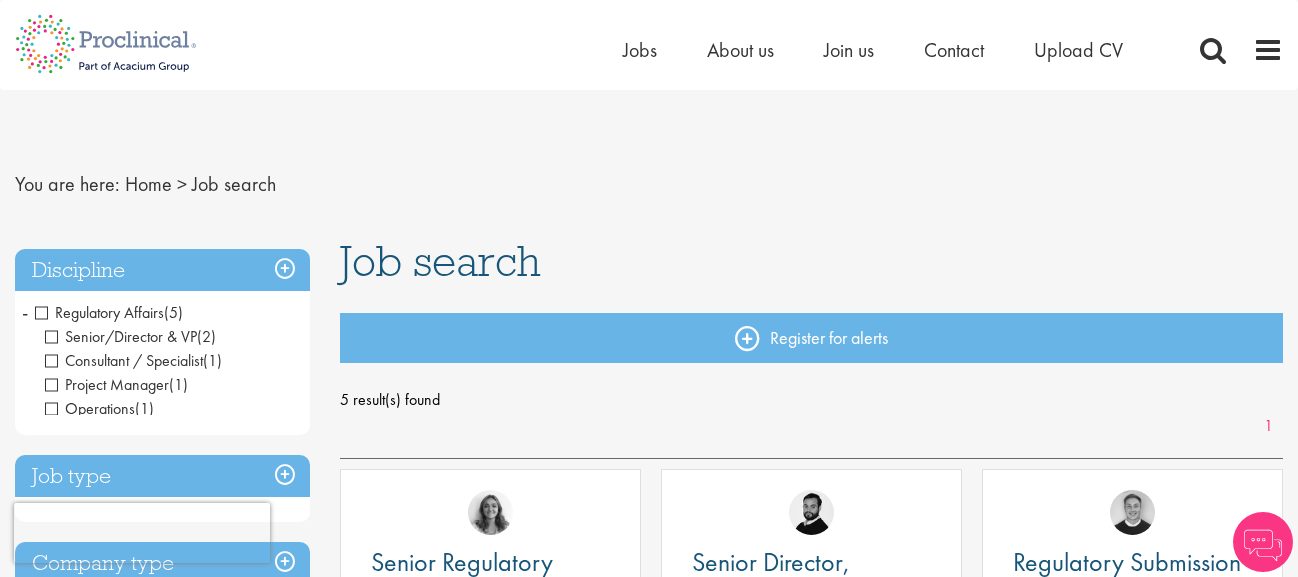 scroll, scrollTop: 0, scrollLeft: 0, axis: both 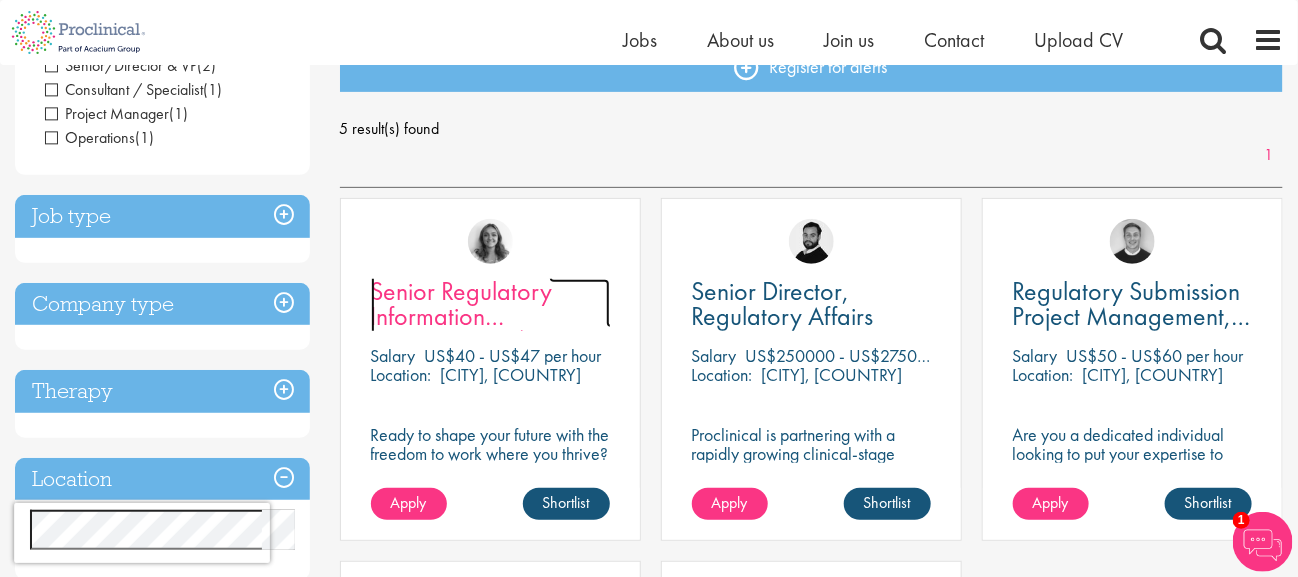 click on "Senior Regulatory Information Management/Innovation Specialist" at bounding box center (500, 328) 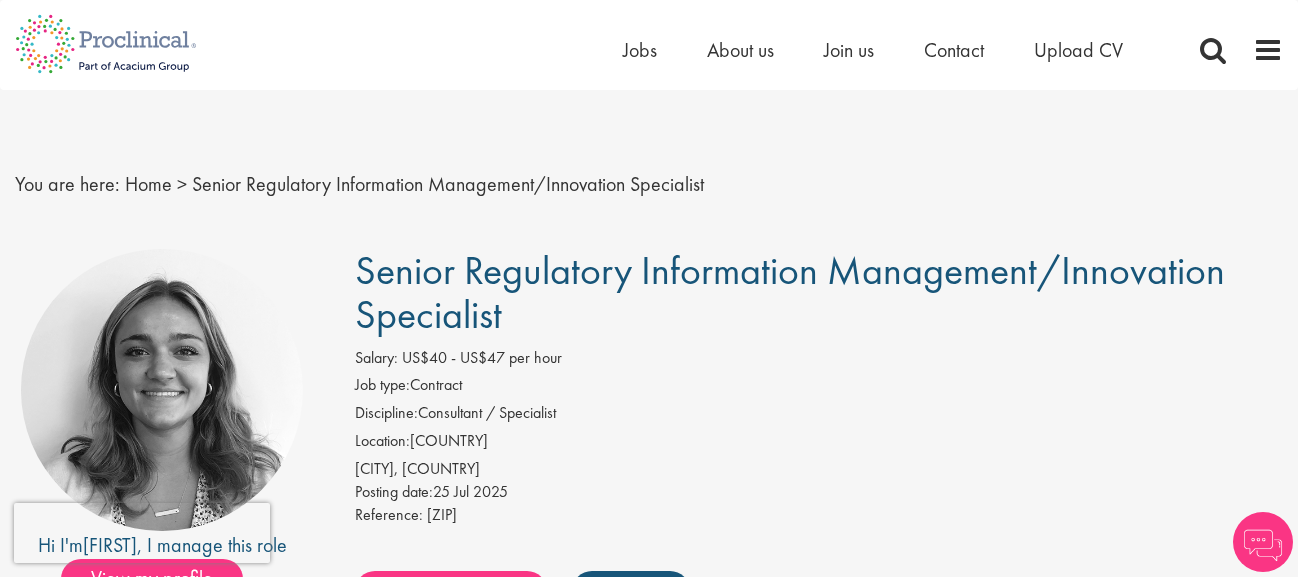 scroll, scrollTop: 0, scrollLeft: 0, axis: both 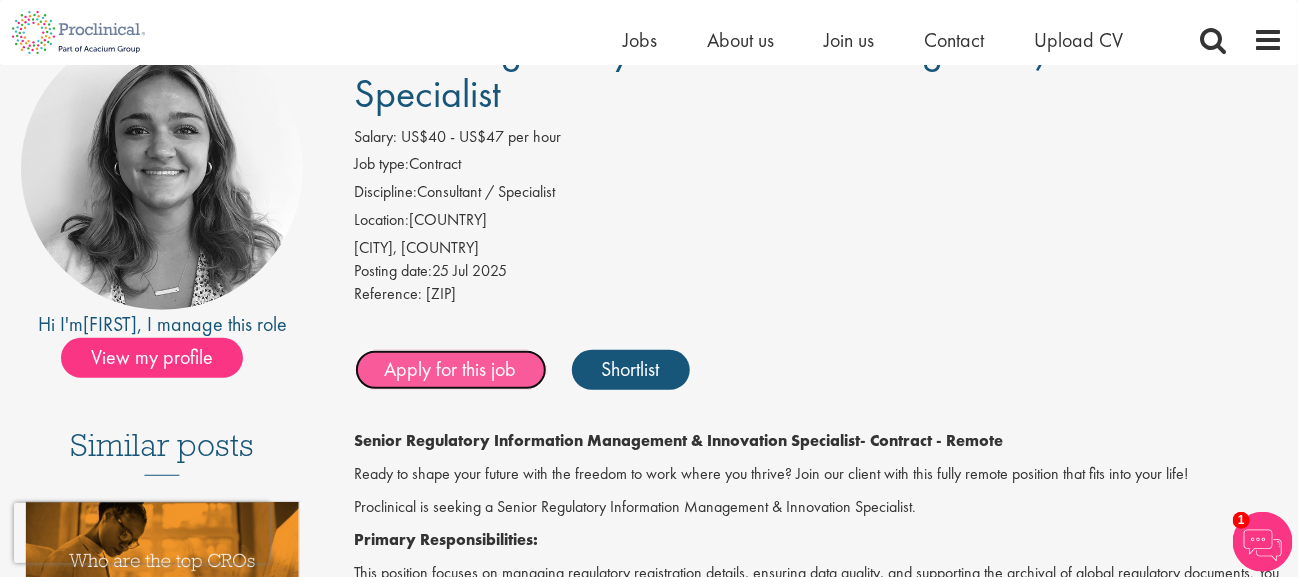 click on "Apply for this job" at bounding box center (451, 370) 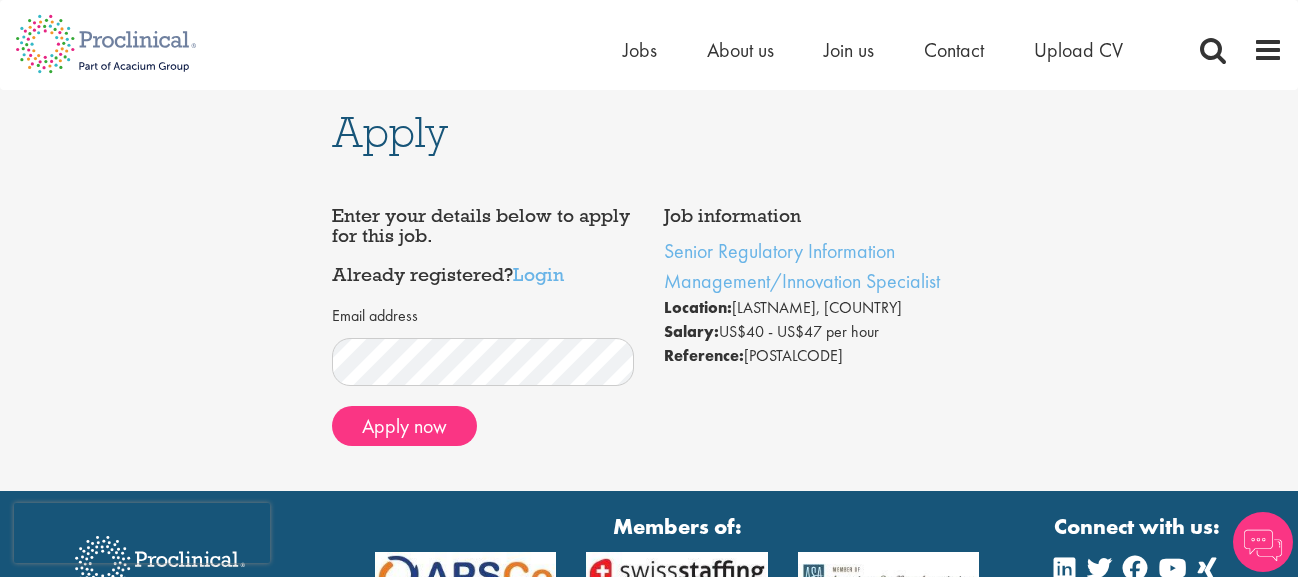 scroll, scrollTop: 0, scrollLeft: 0, axis: both 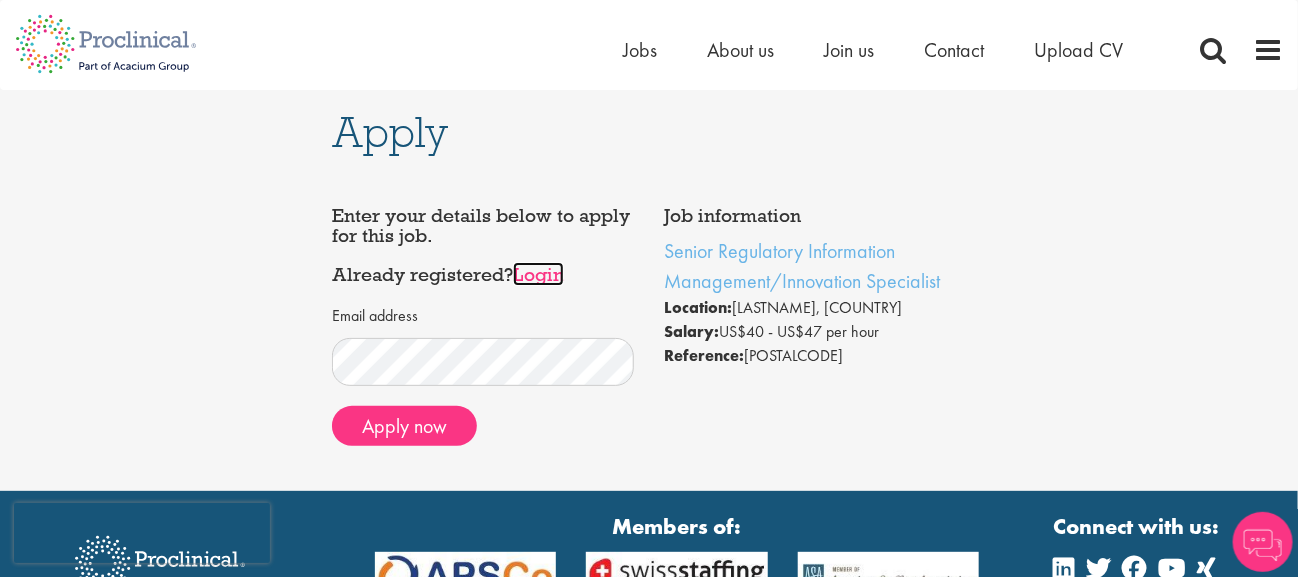 click on "Login" at bounding box center [538, 274] 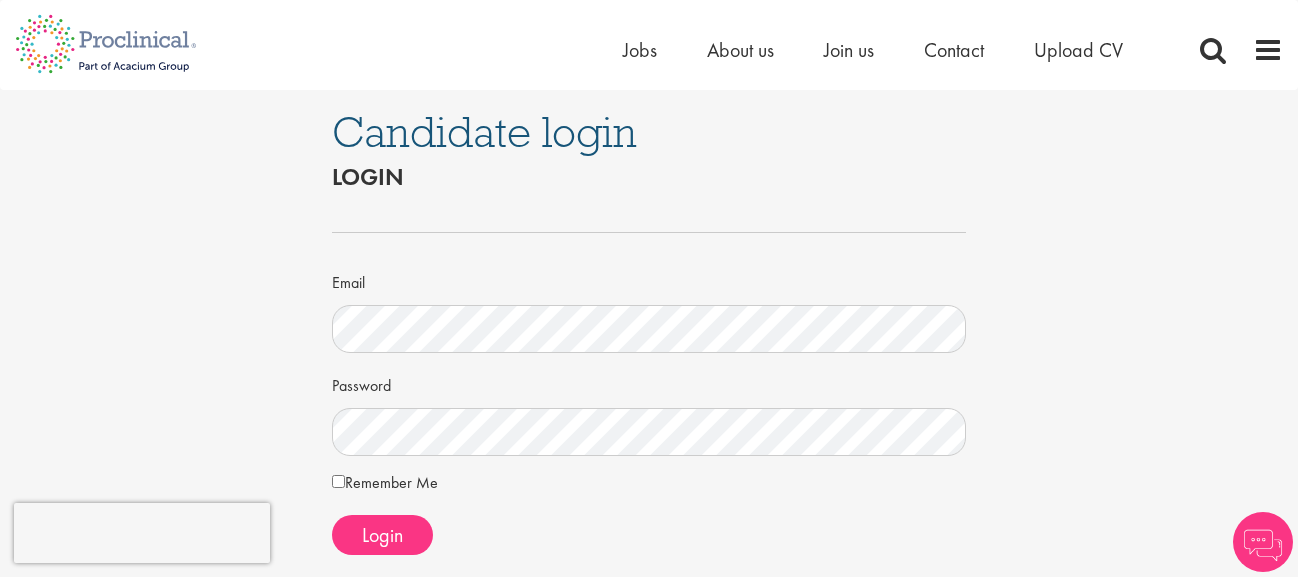 scroll, scrollTop: 0, scrollLeft: 0, axis: both 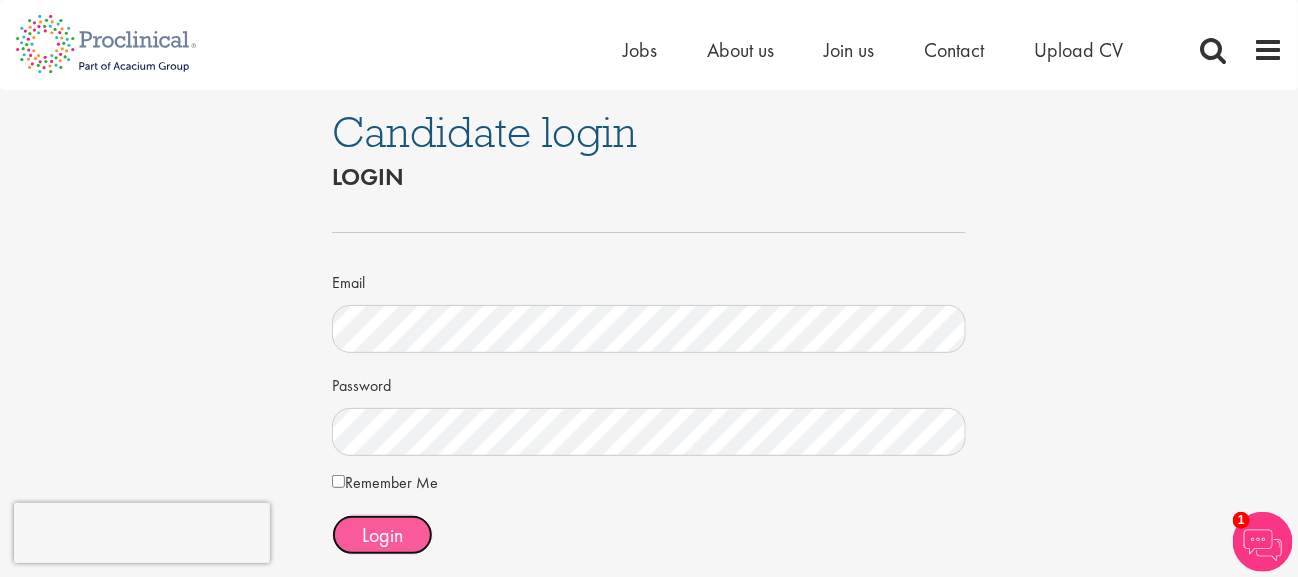 click on "Login" at bounding box center [382, 535] 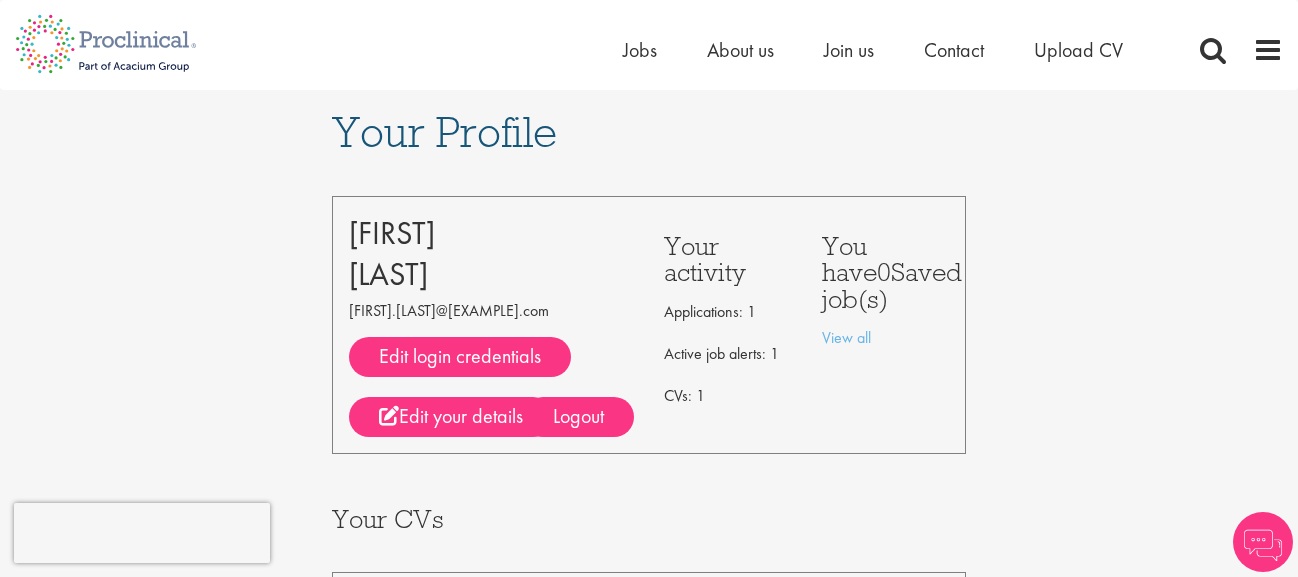 scroll, scrollTop: 0, scrollLeft: 0, axis: both 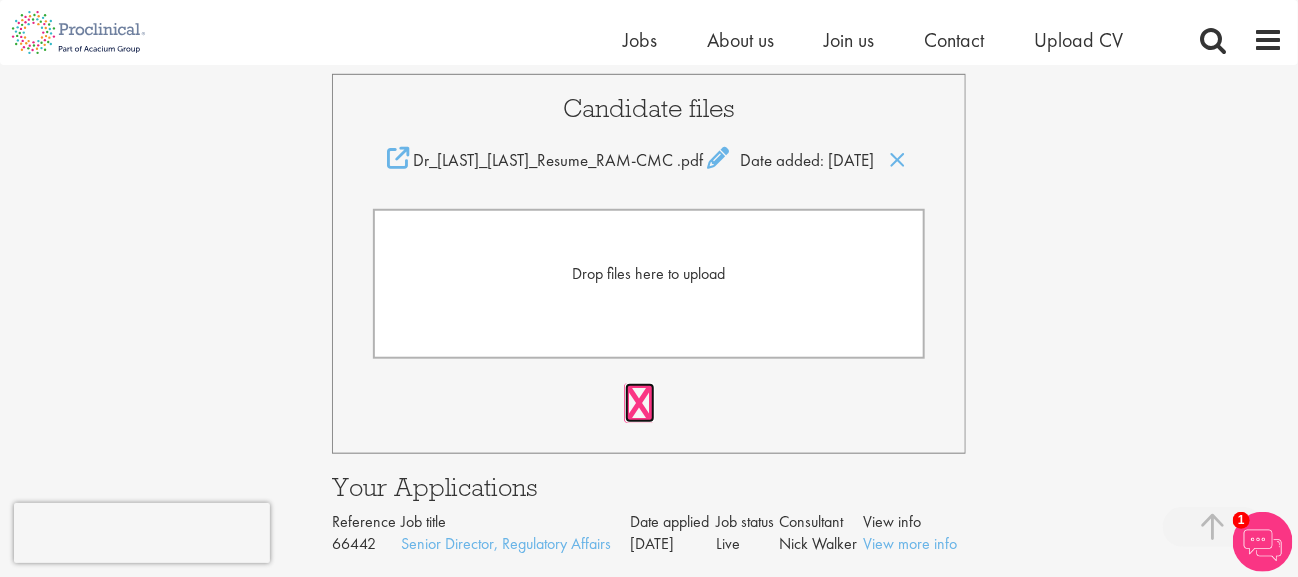click at bounding box center [640, 403] 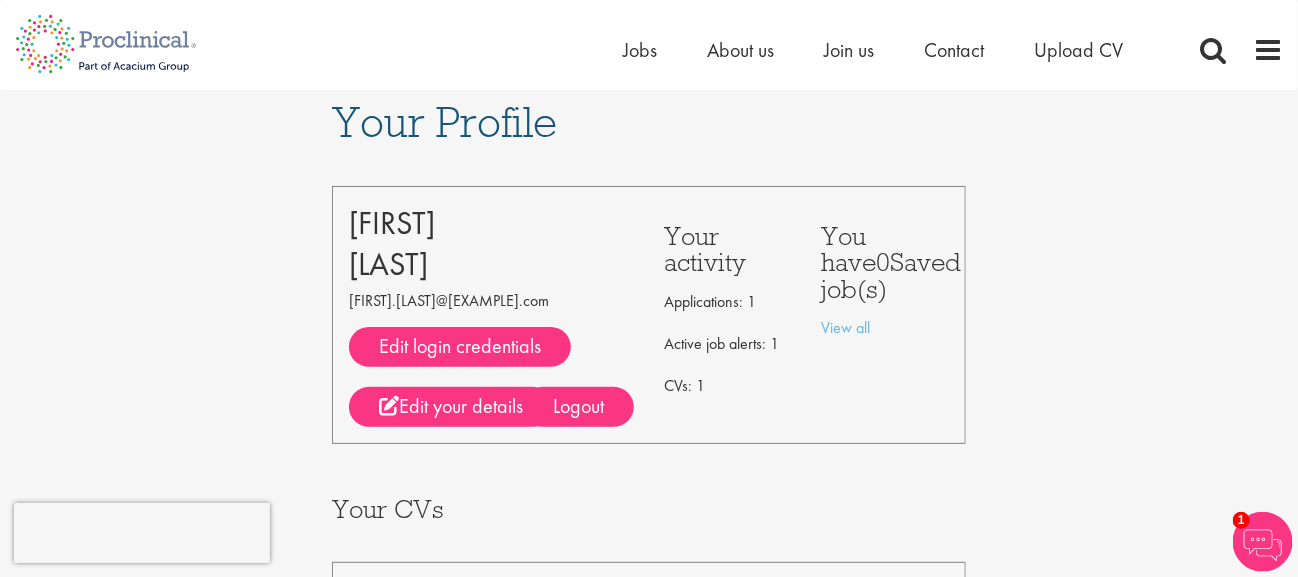 scroll, scrollTop: 0, scrollLeft: 0, axis: both 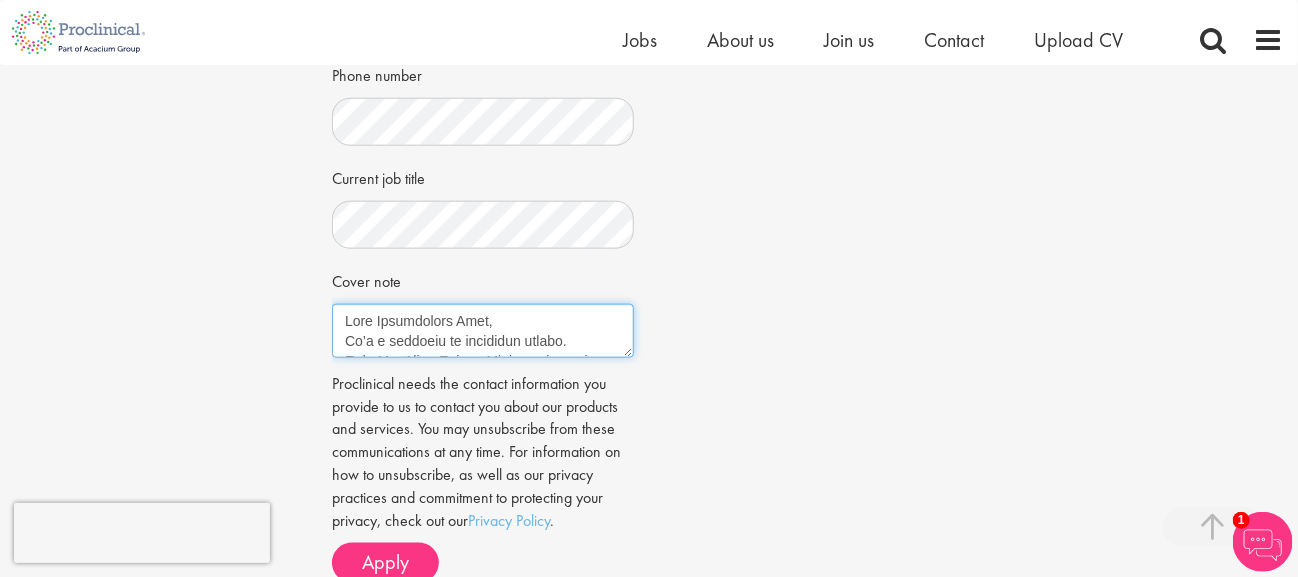 click on "Cover note" at bounding box center (483, 331) 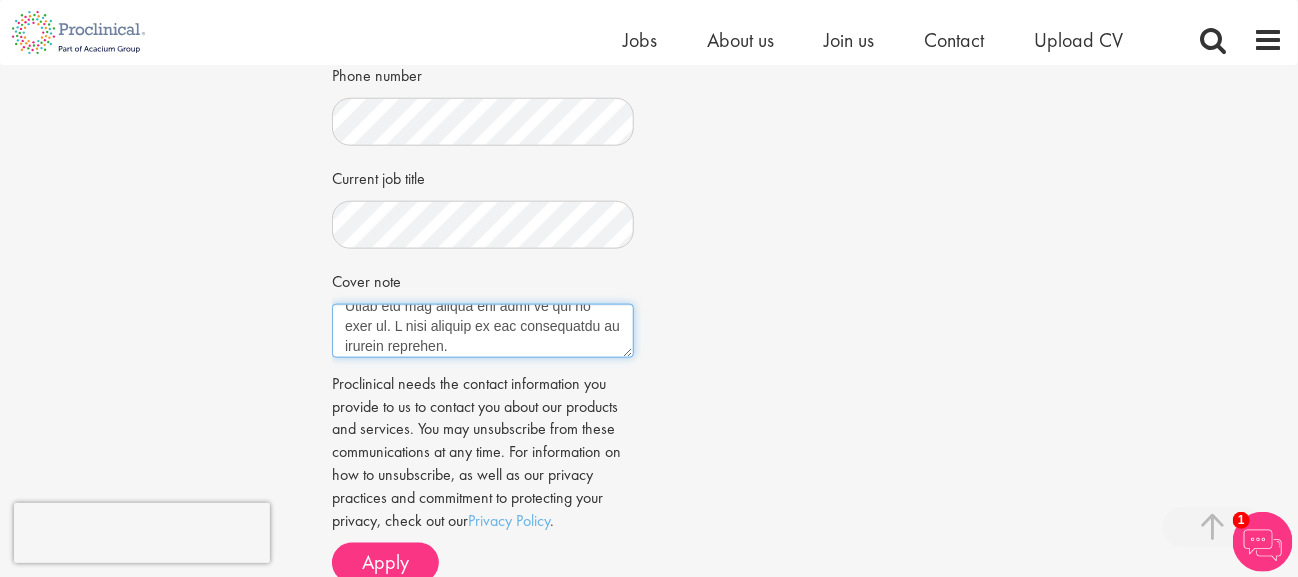 scroll, scrollTop: 1079, scrollLeft: 0, axis: vertical 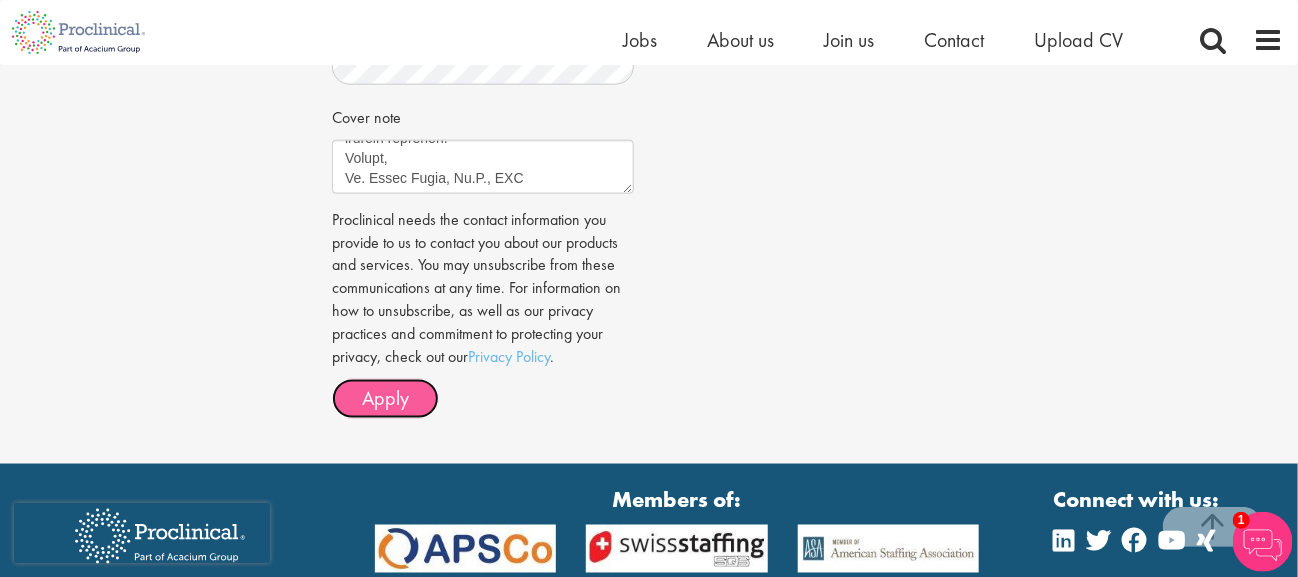 click on "Apply" at bounding box center (385, 398) 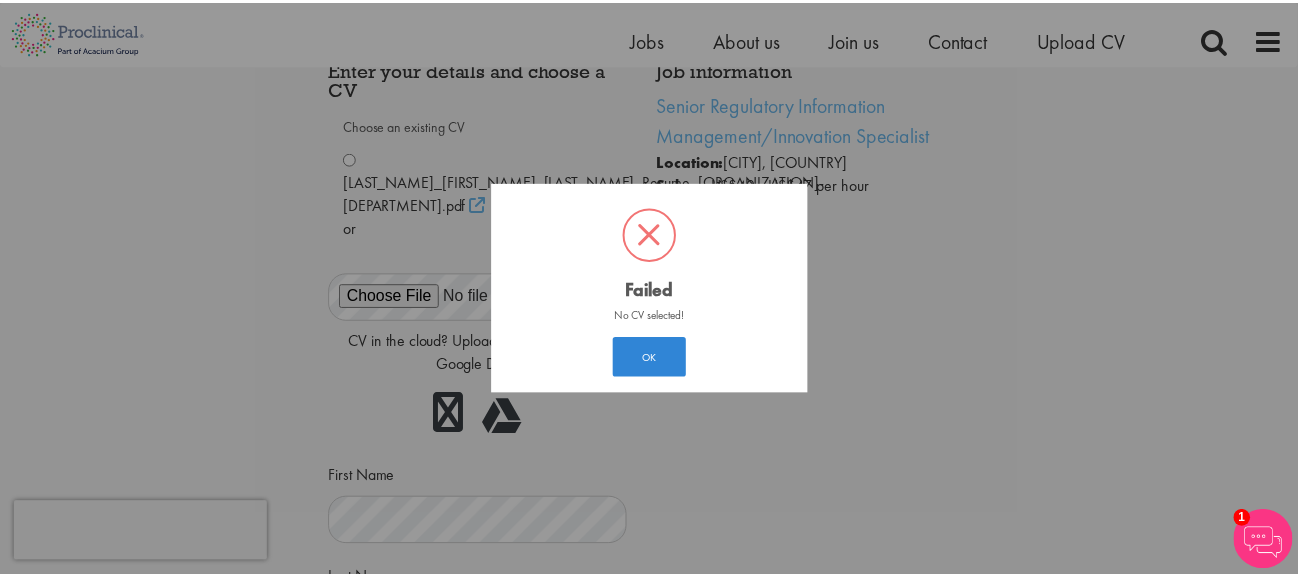 scroll, scrollTop: 30, scrollLeft: 0, axis: vertical 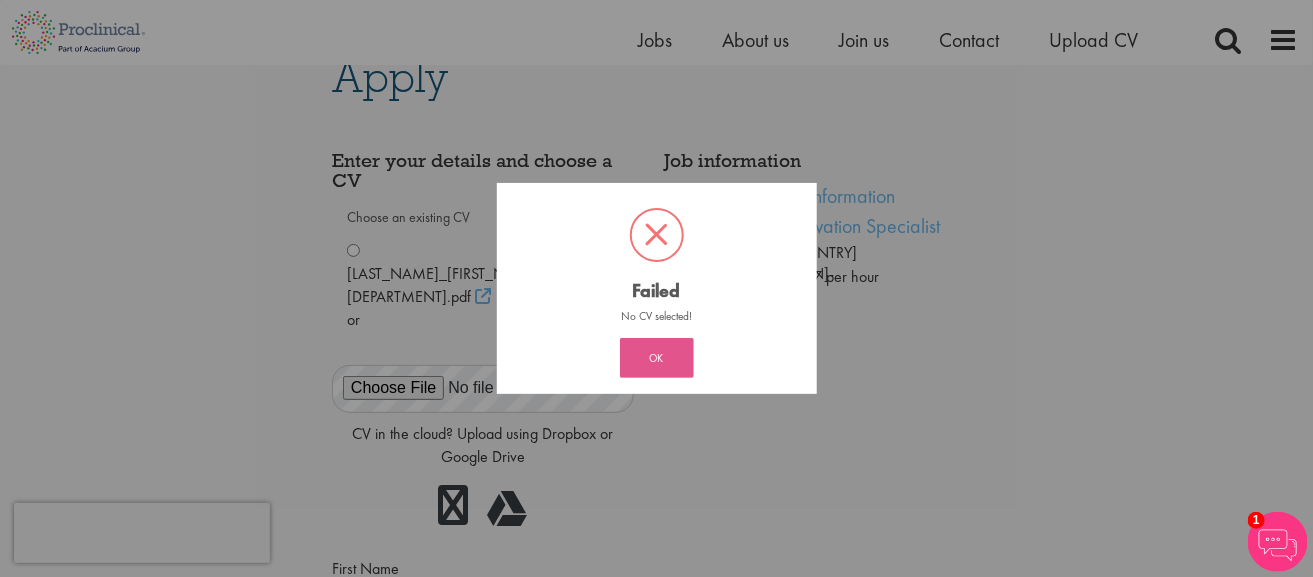click on "OK" at bounding box center (657, 358) 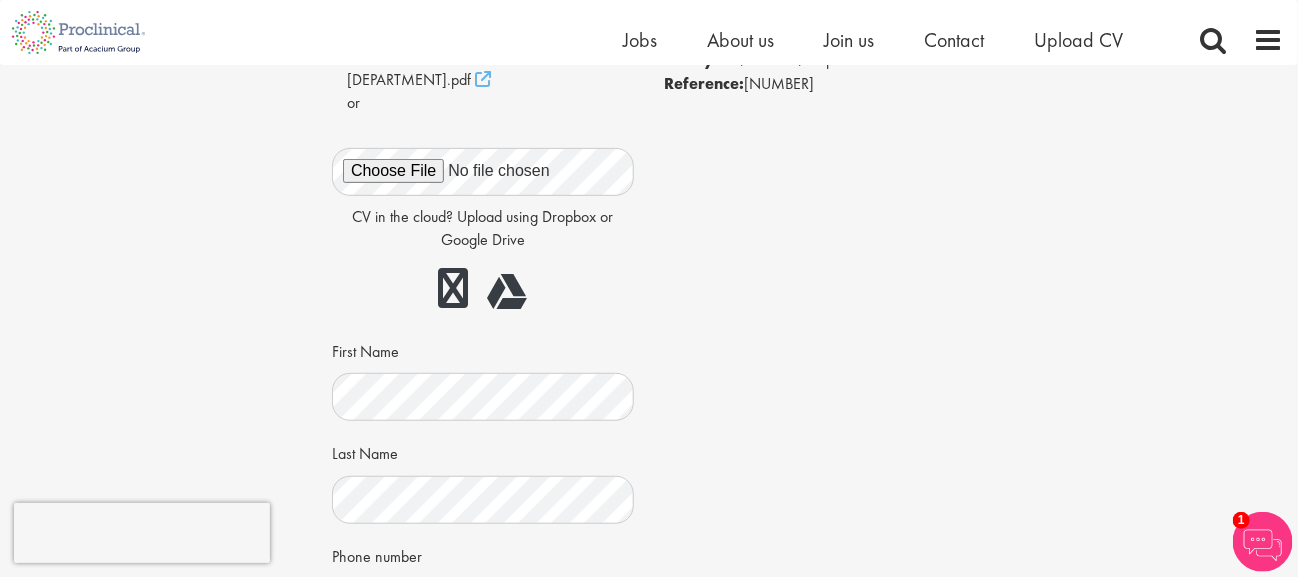 scroll, scrollTop: 0, scrollLeft: 0, axis: both 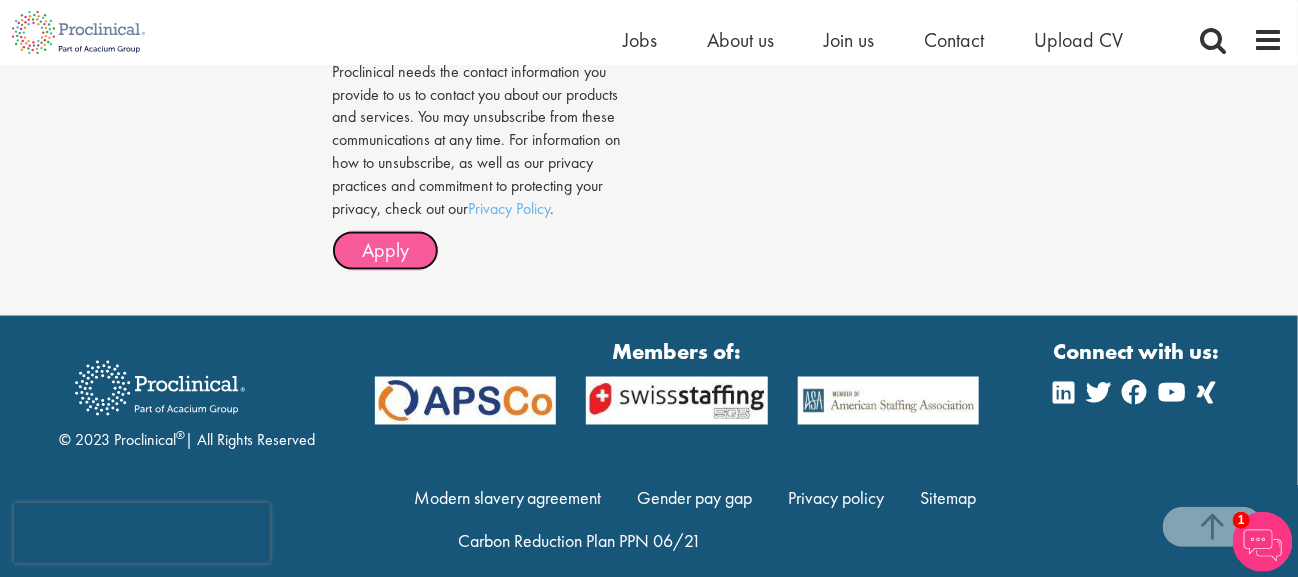 click on "Apply" at bounding box center (385, 250) 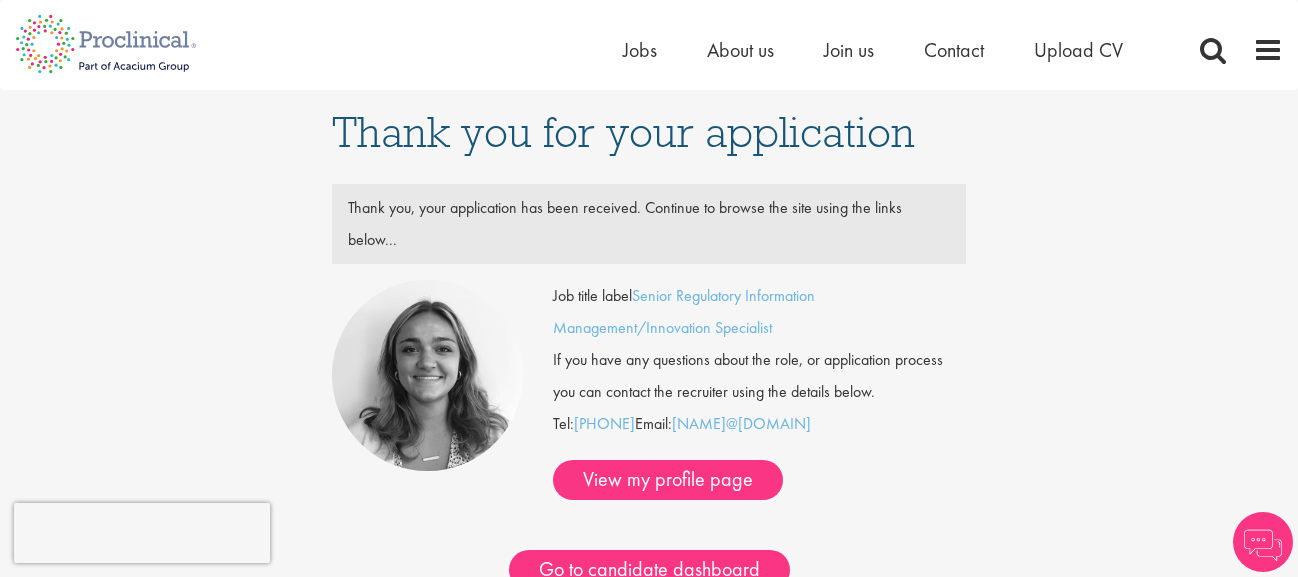 scroll, scrollTop: 0, scrollLeft: 0, axis: both 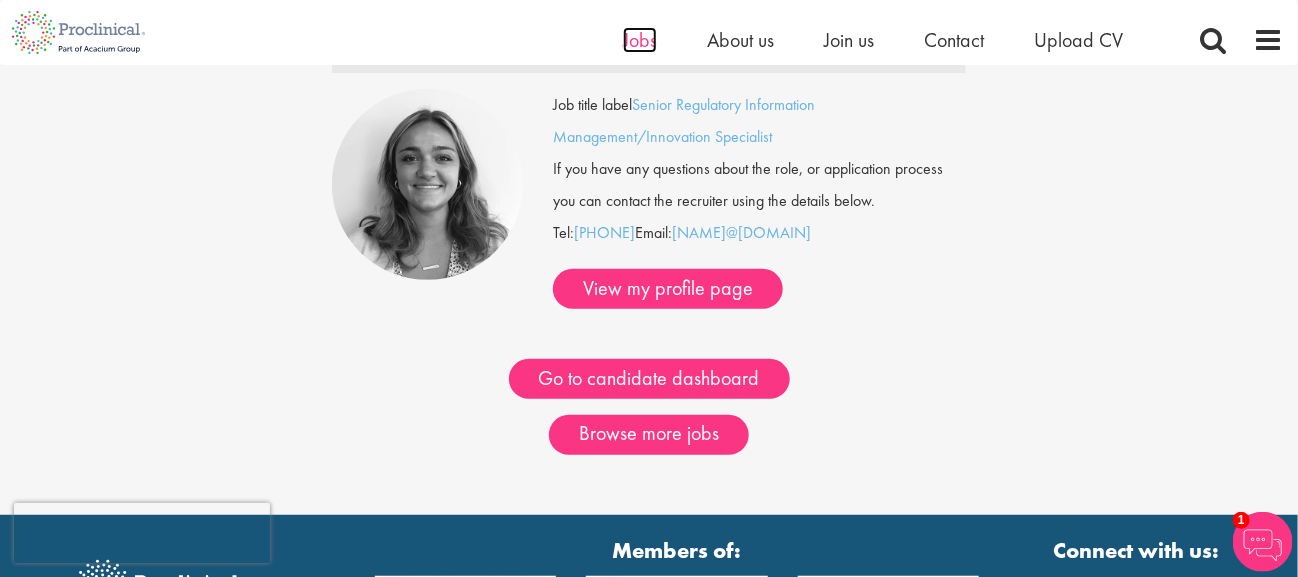 click on "Jobs" at bounding box center (640, 40) 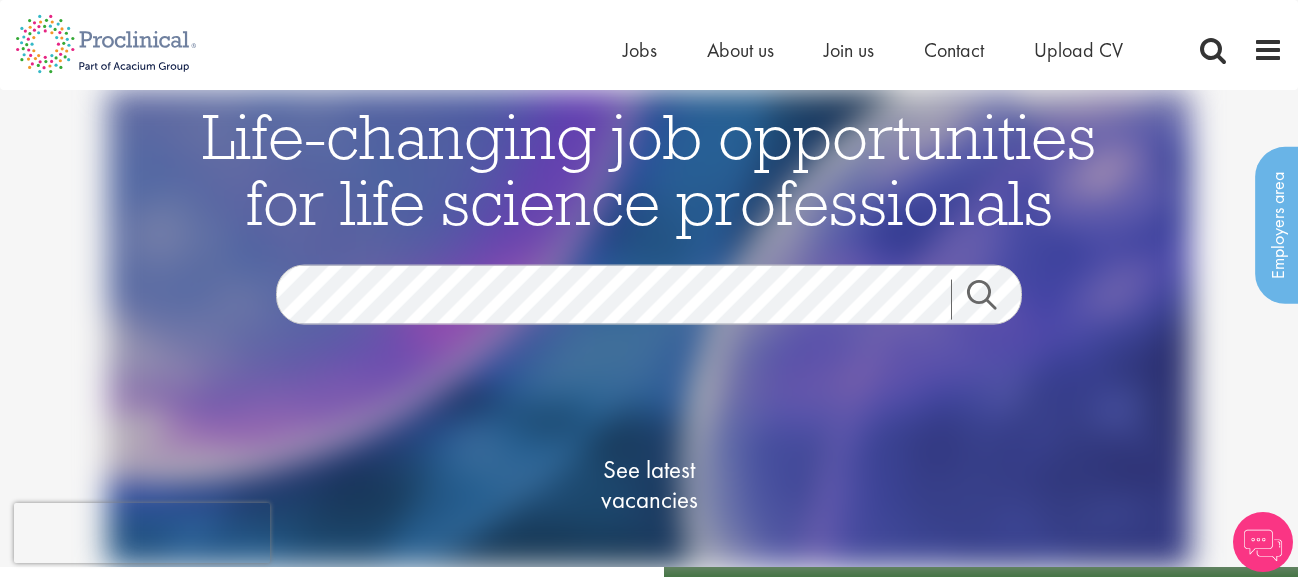 scroll, scrollTop: 0, scrollLeft: 0, axis: both 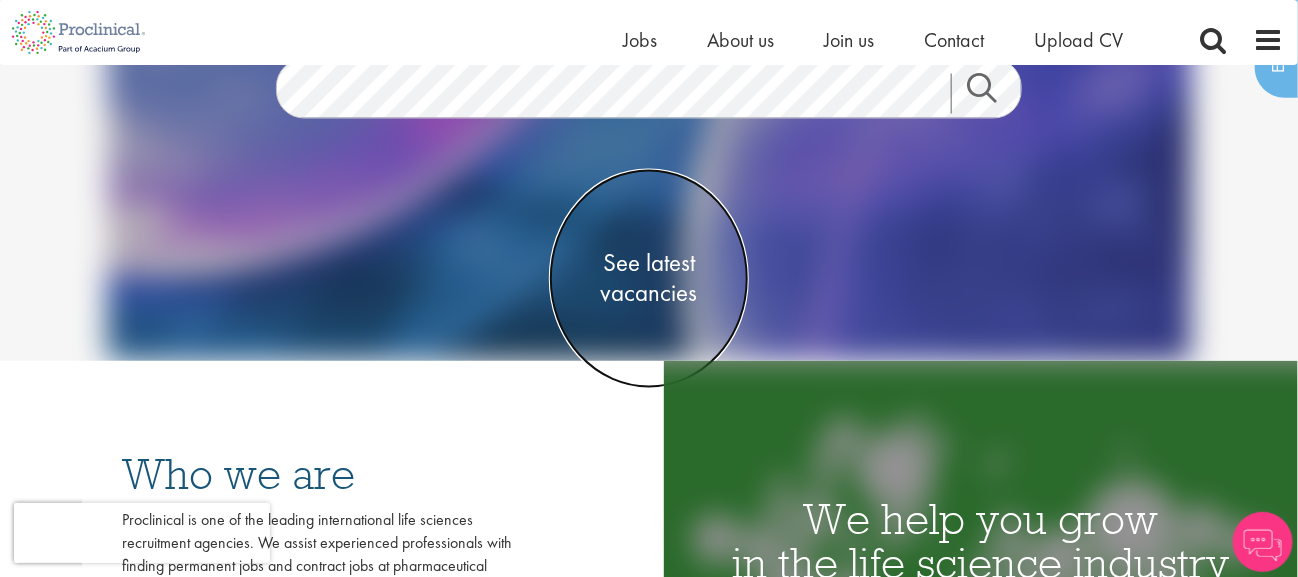 click on "See latest  vacancies" at bounding box center [649, 279] 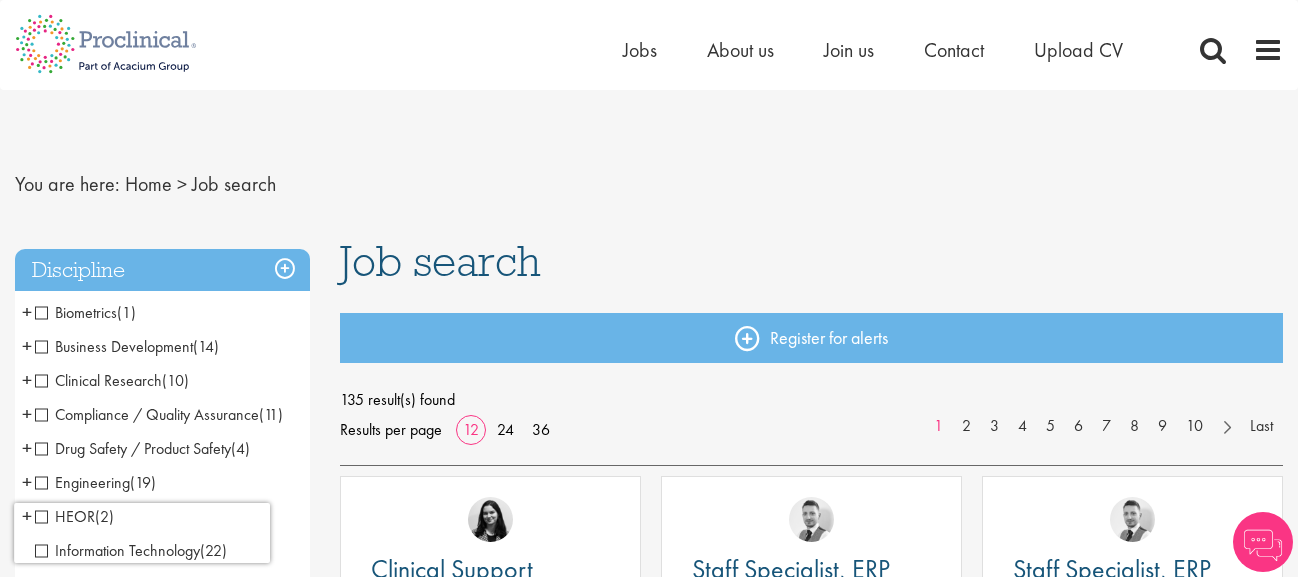 scroll, scrollTop: 0, scrollLeft: 0, axis: both 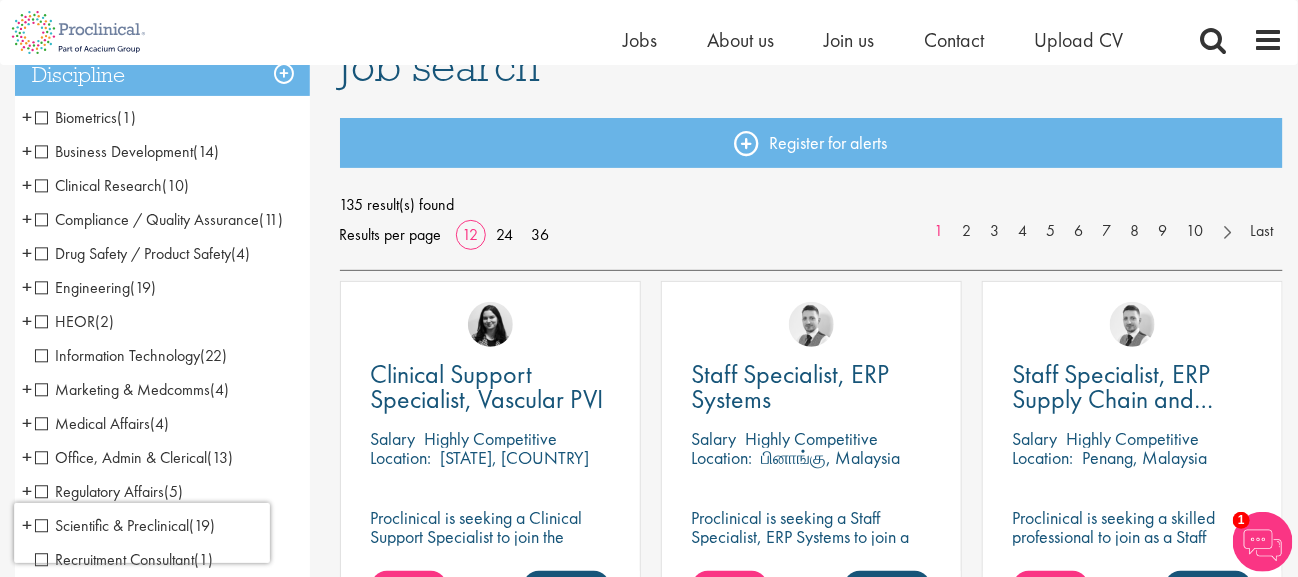 click on "Drug Safety / Product Safety" at bounding box center [133, 253] 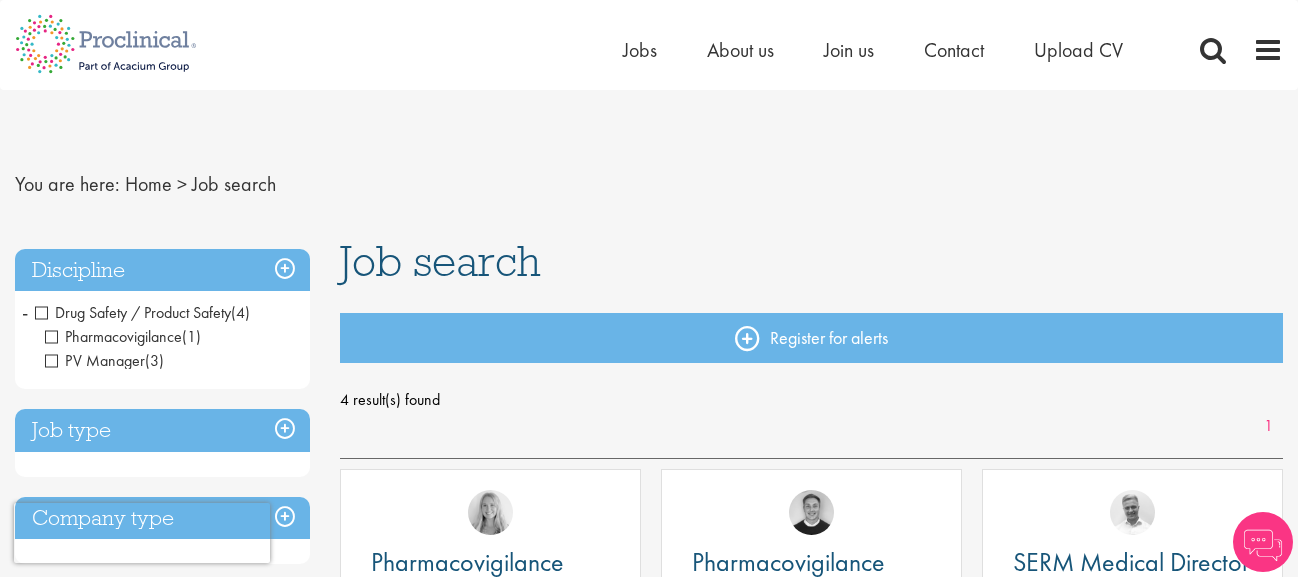 scroll, scrollTop: 0, scrollLeft: 0, axis: both 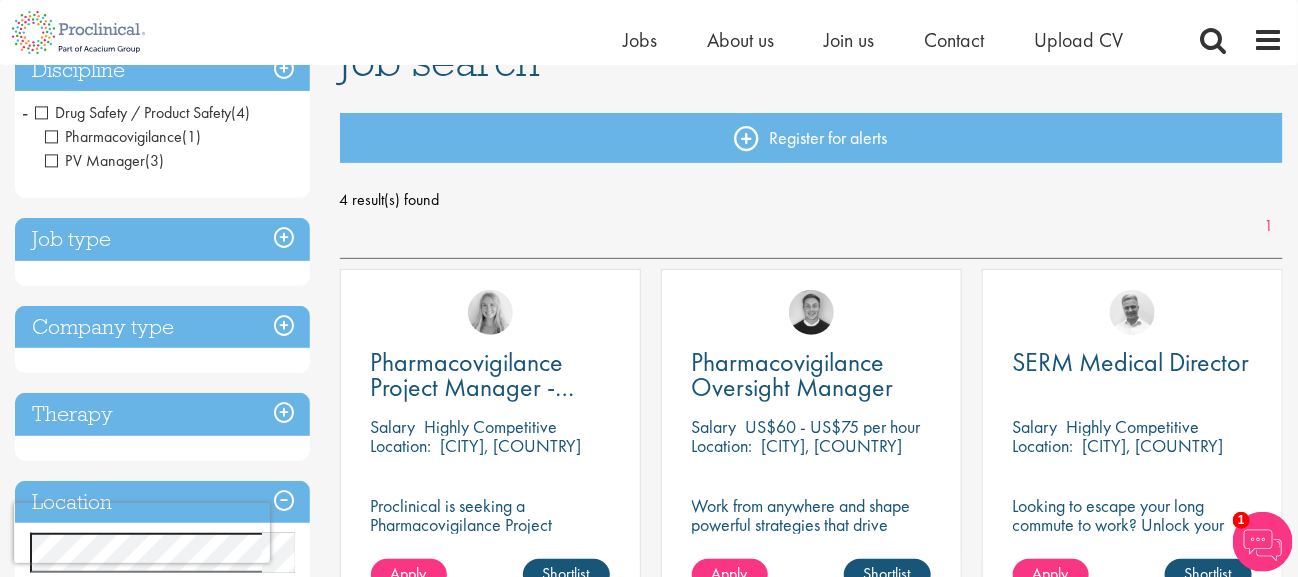 click on "Drug Safety / Product Safety" at bounding box center (133, 112) 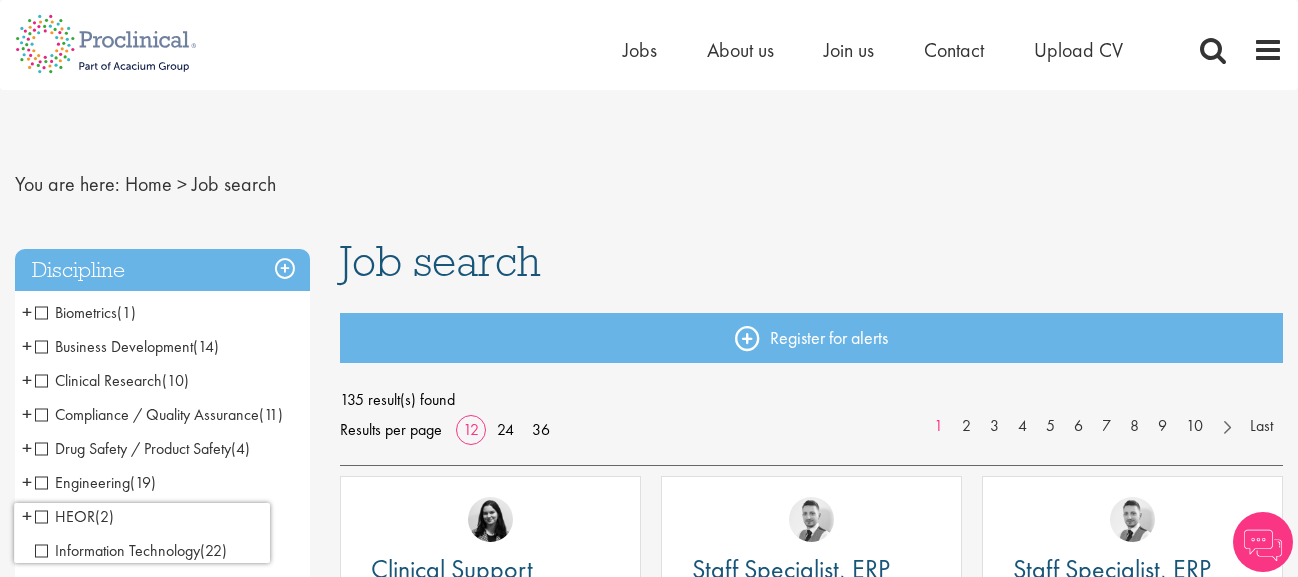 scroll, scrollTop: 0, scrollLeft: 0, axis: both 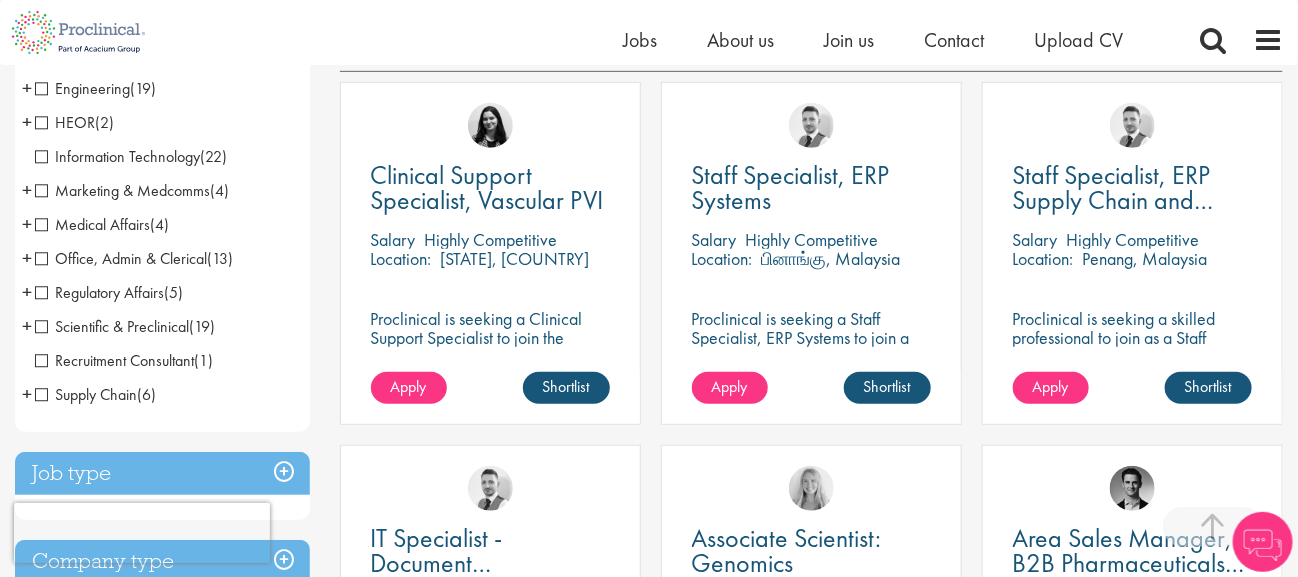 click on "Regulatory Affairs" at bounding box center [99, 292] 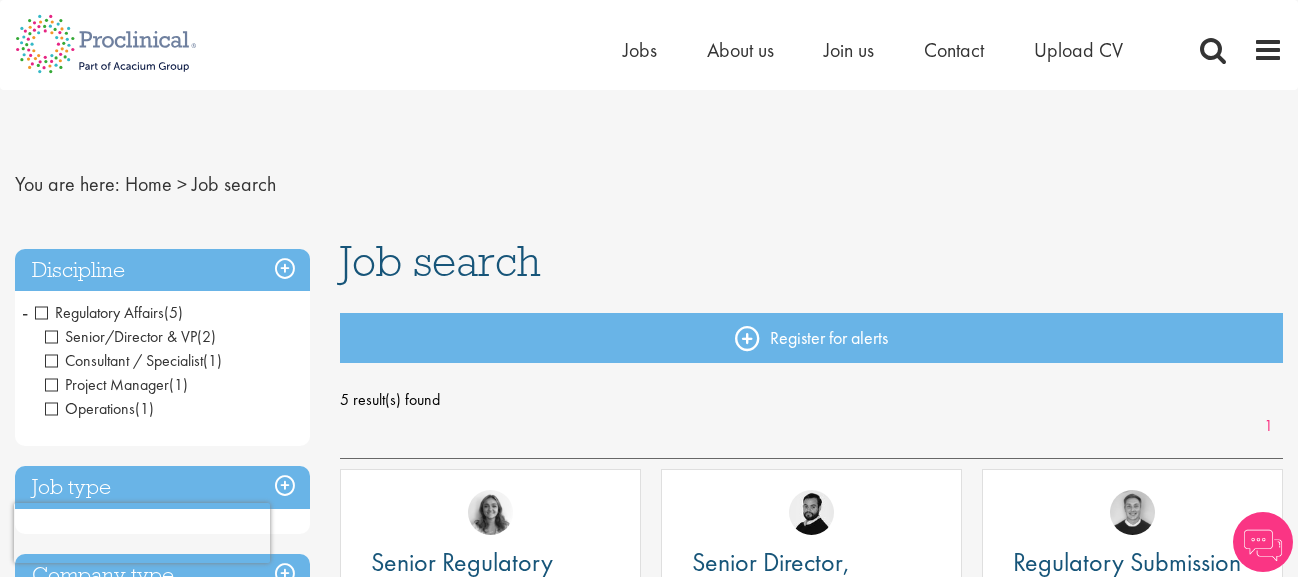 scroll, scrollTop: 0, scrollLeft: 0, axis: both 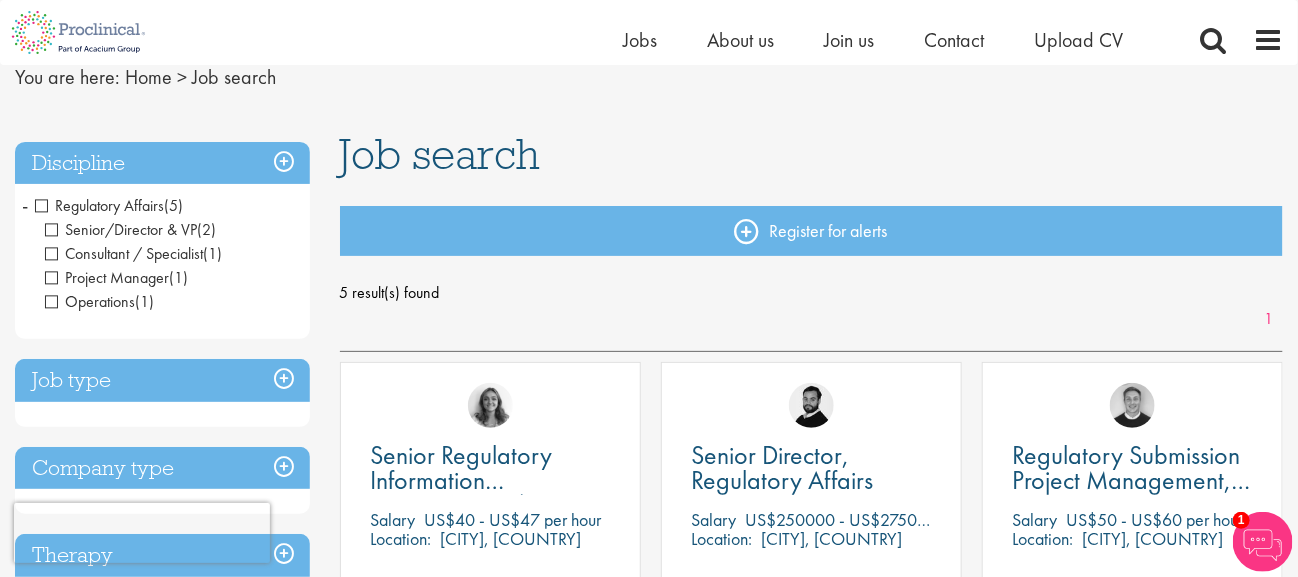 click on "Regulatory Affairs" at bounding box center [99, 205] 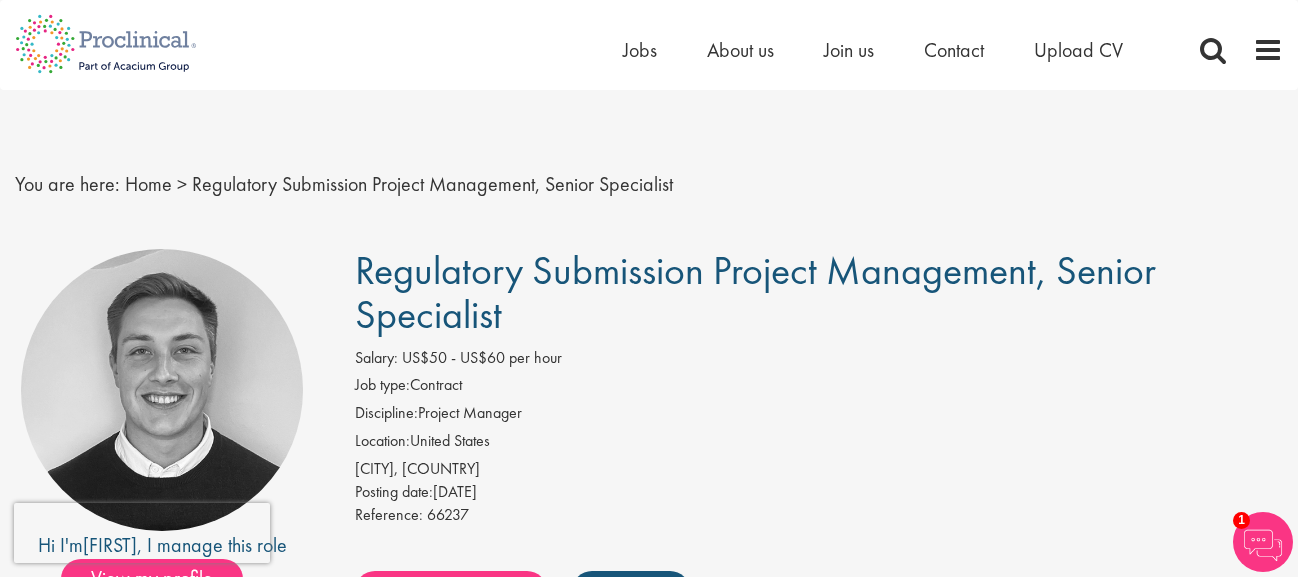 scroll, scrollTop: 0, scrollLeft: 0, axis: both 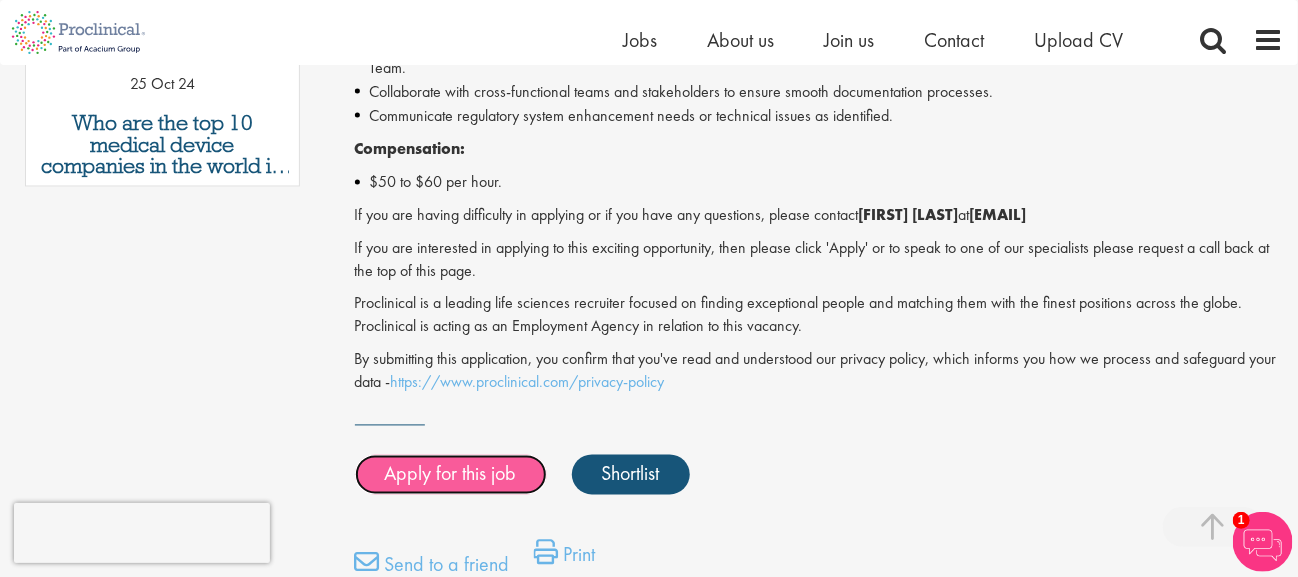 click on "Apply for this job" at bounding box center (451, 475) 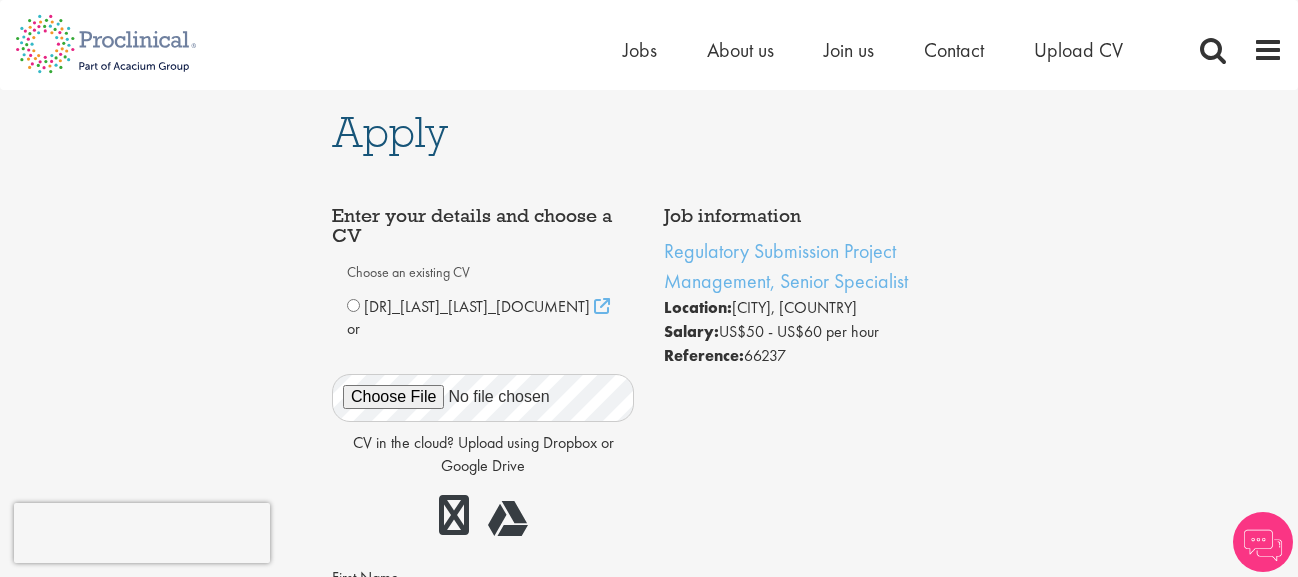 scroll, scrollTop: 0, scrollLeft: 0, axis: both 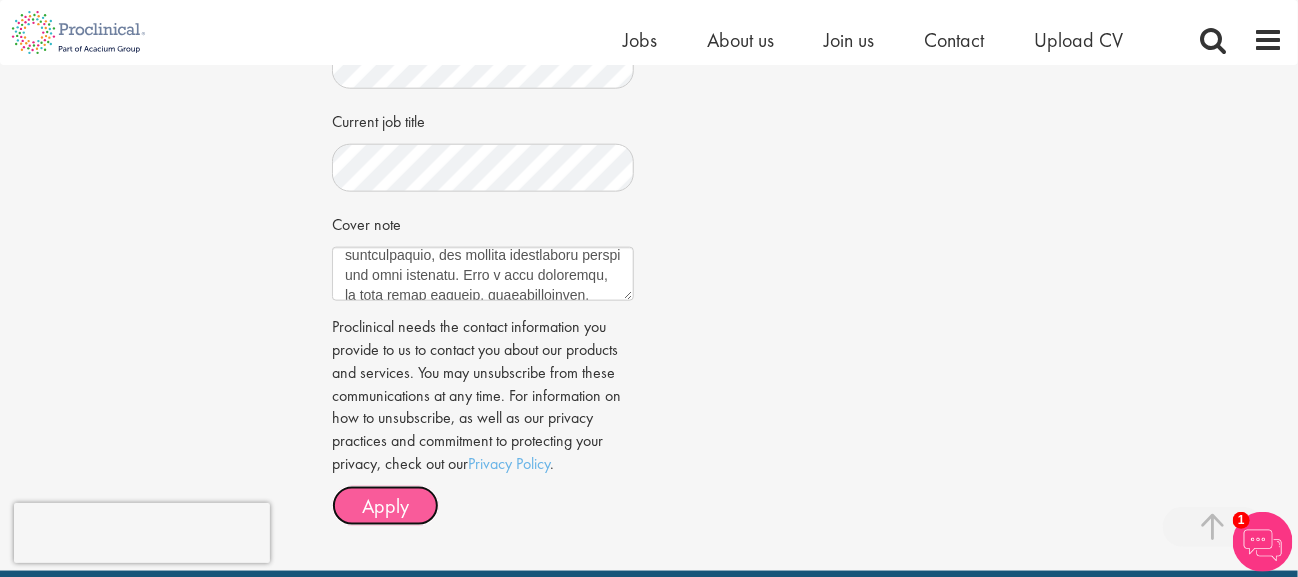 click on "Apply" at bounding box center (385, 506) 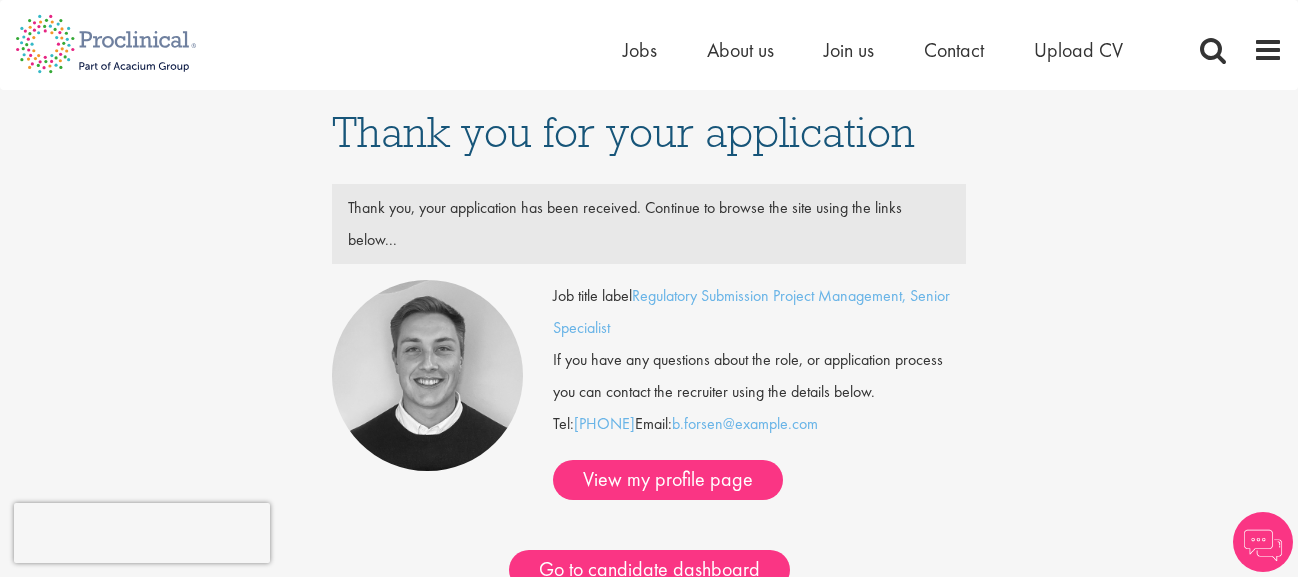 scroll, scrollTop: 0, scrollLeft: 0, axis: both 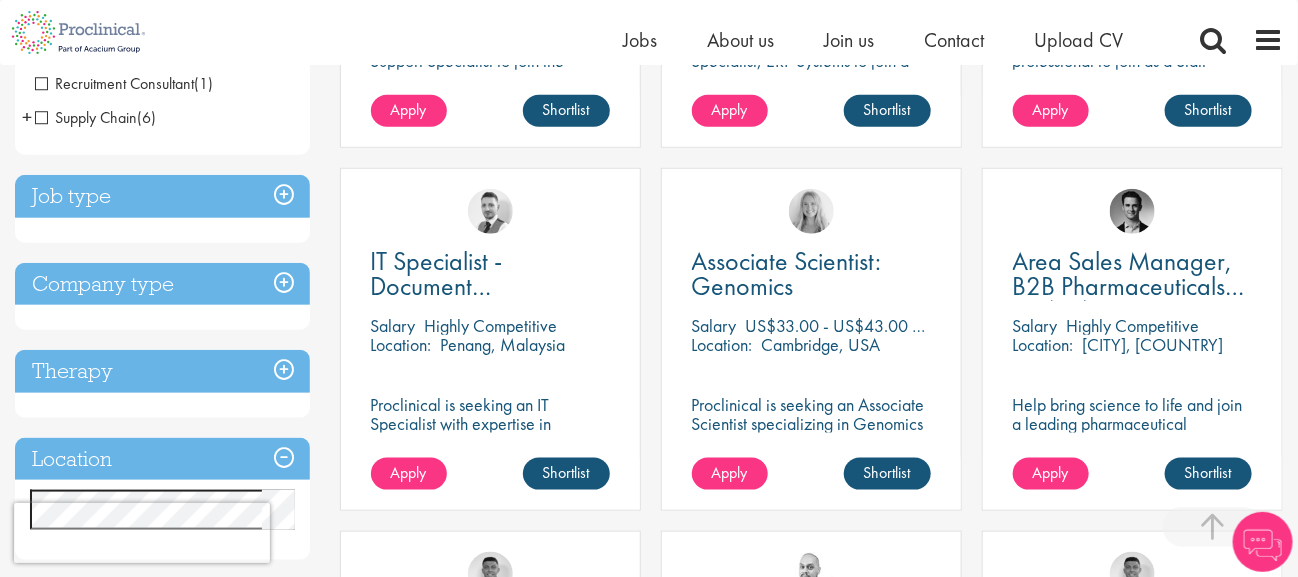 click on "Job type" at bounding box center [162, 196] 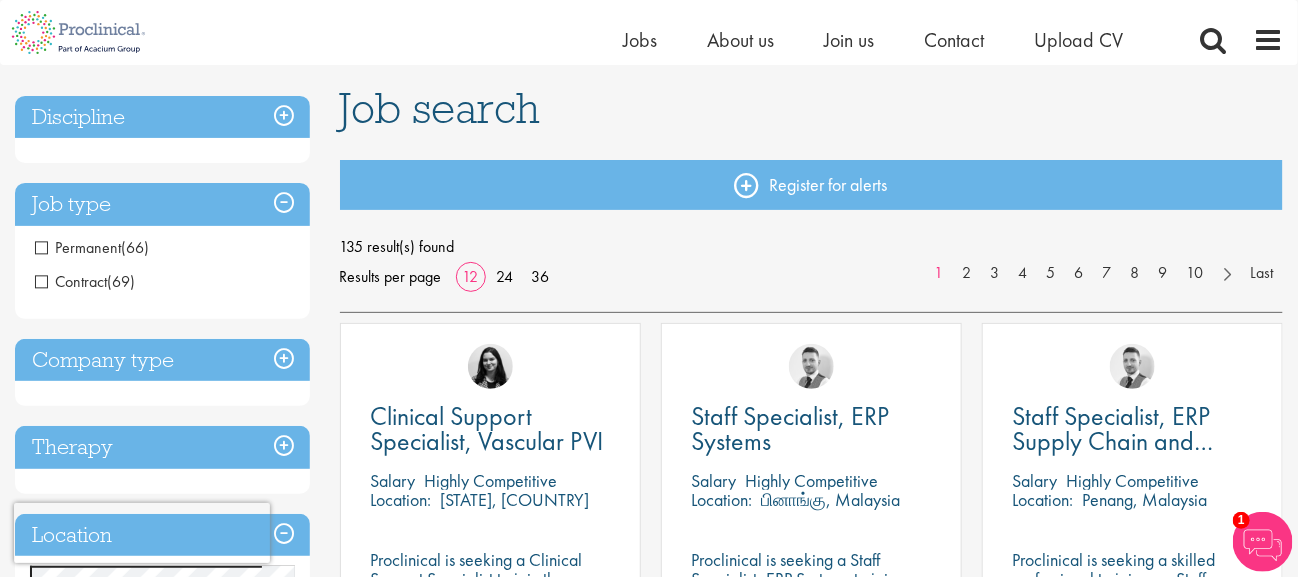 scroll, scrollTop: 130, scrollLeft: 0, axis: vertical 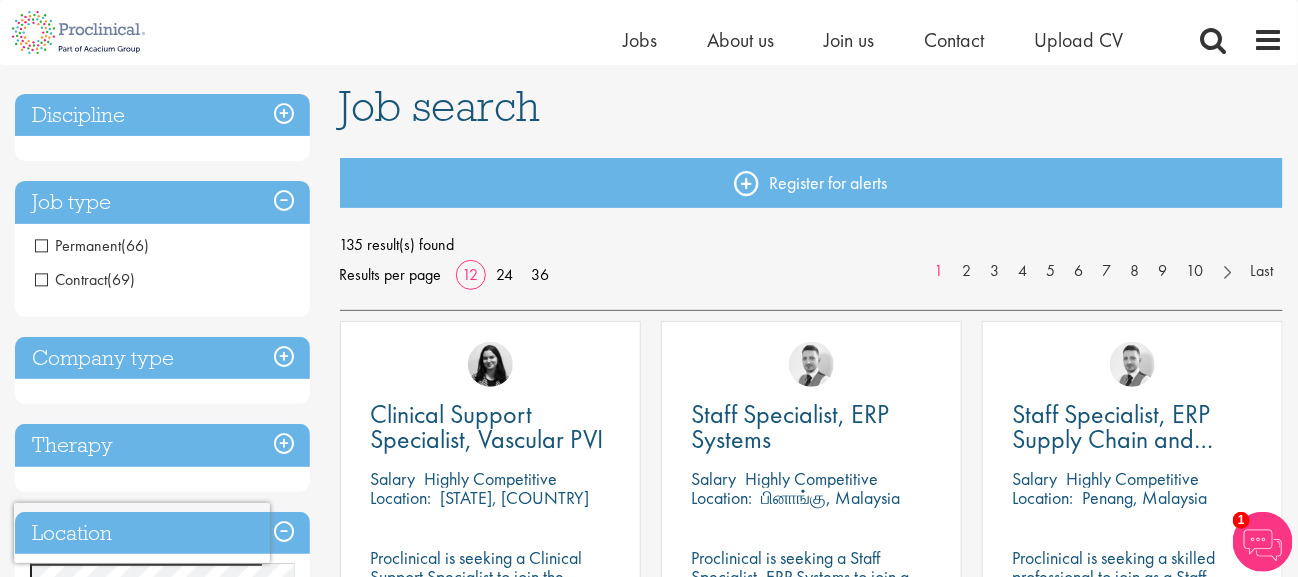 click on "Company type" at bounding box center [162, 358] 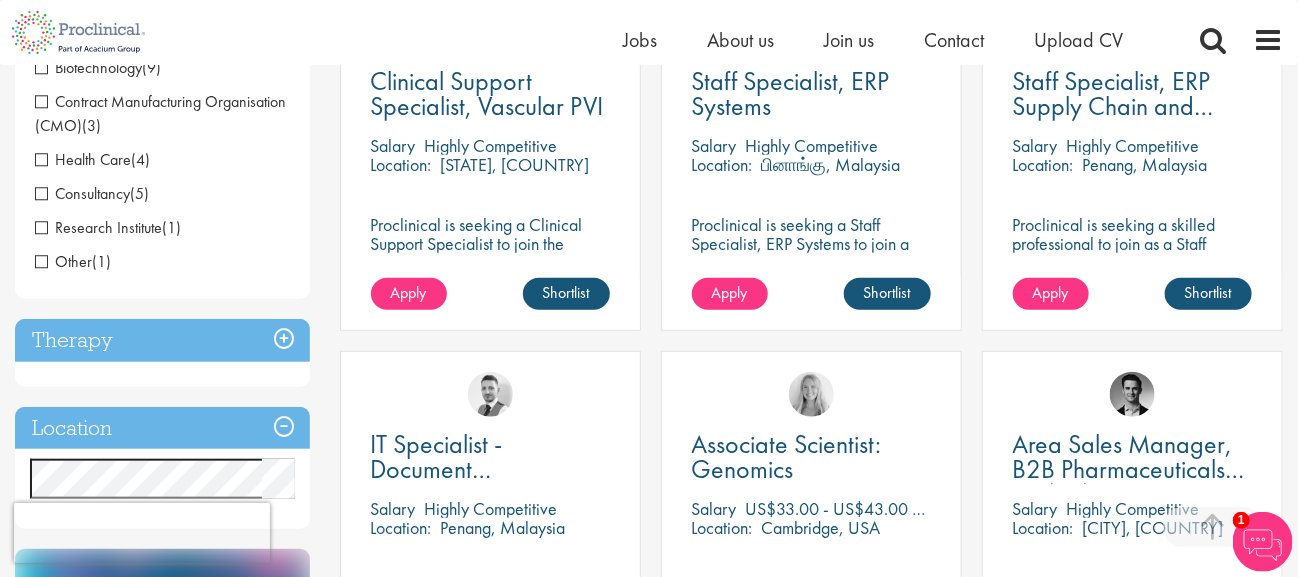 scroll, scrollTop: 466, scrollLeft: 0, axis: vertical 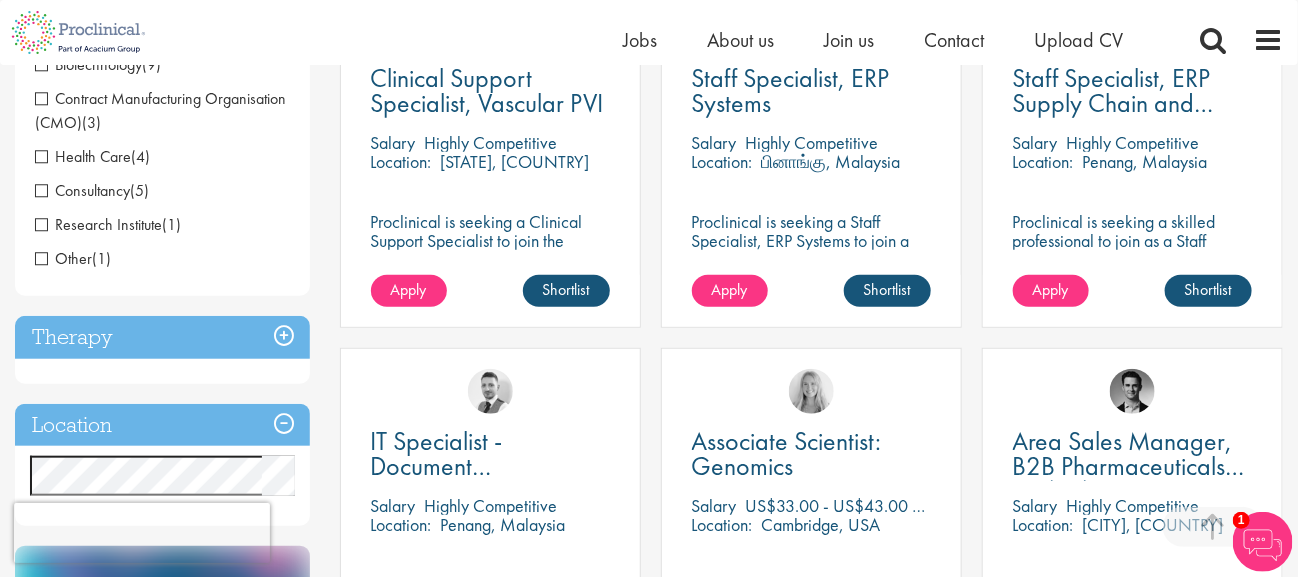 click on "Therapy" at bounding box center [162, 337] 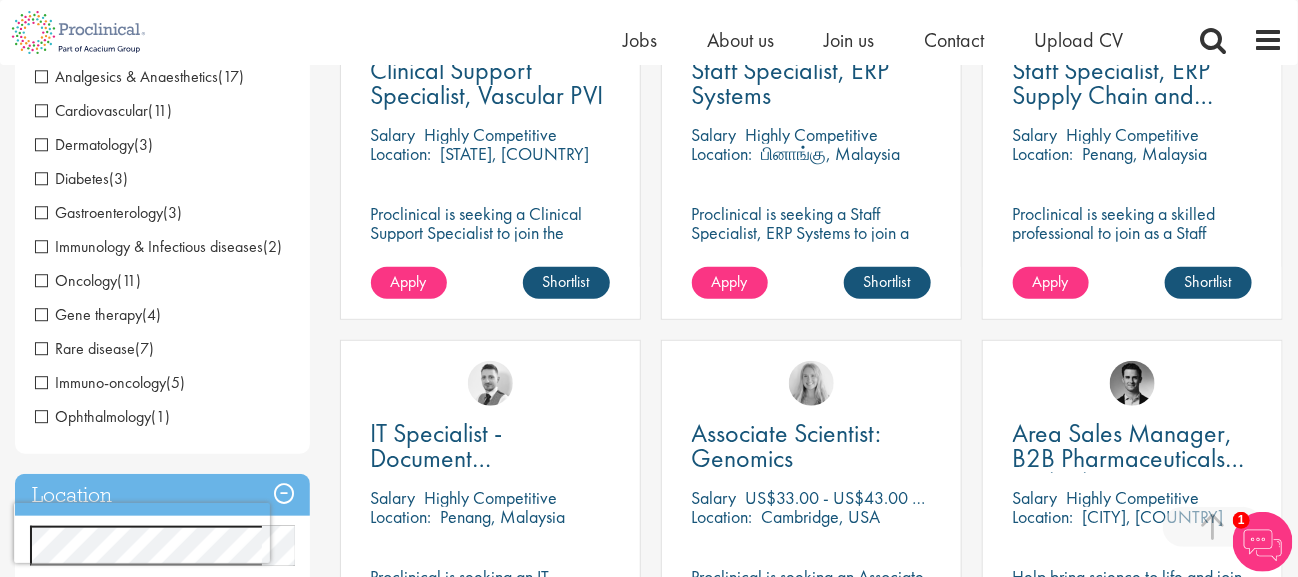 scroll, scrollTop: 424, scrollLeft: 0, axis: vertical 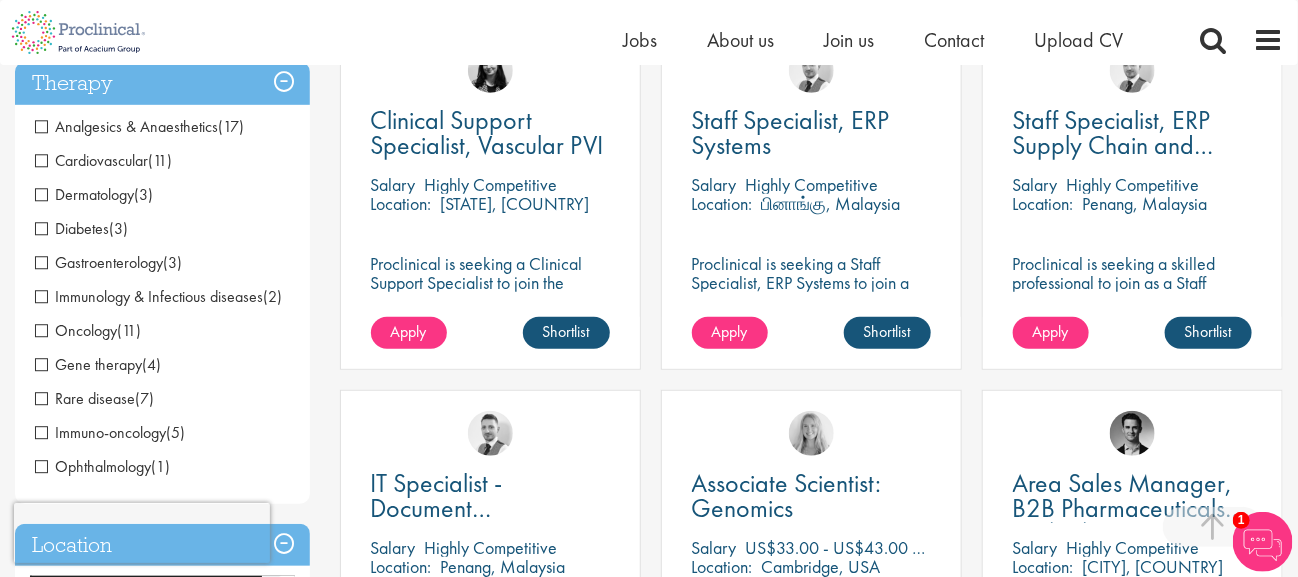 click on "Immunology & Infectious diseases" at bounding box center [149, 296] 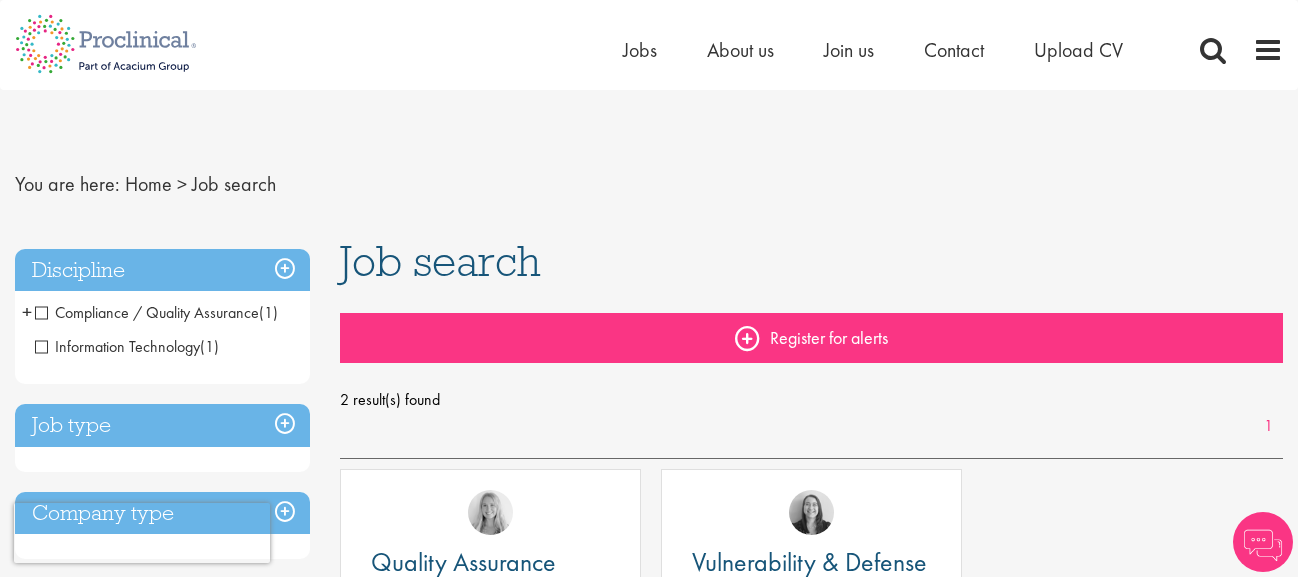 scroll, scrollTop: 0, scrollLeft: 0, axis: both 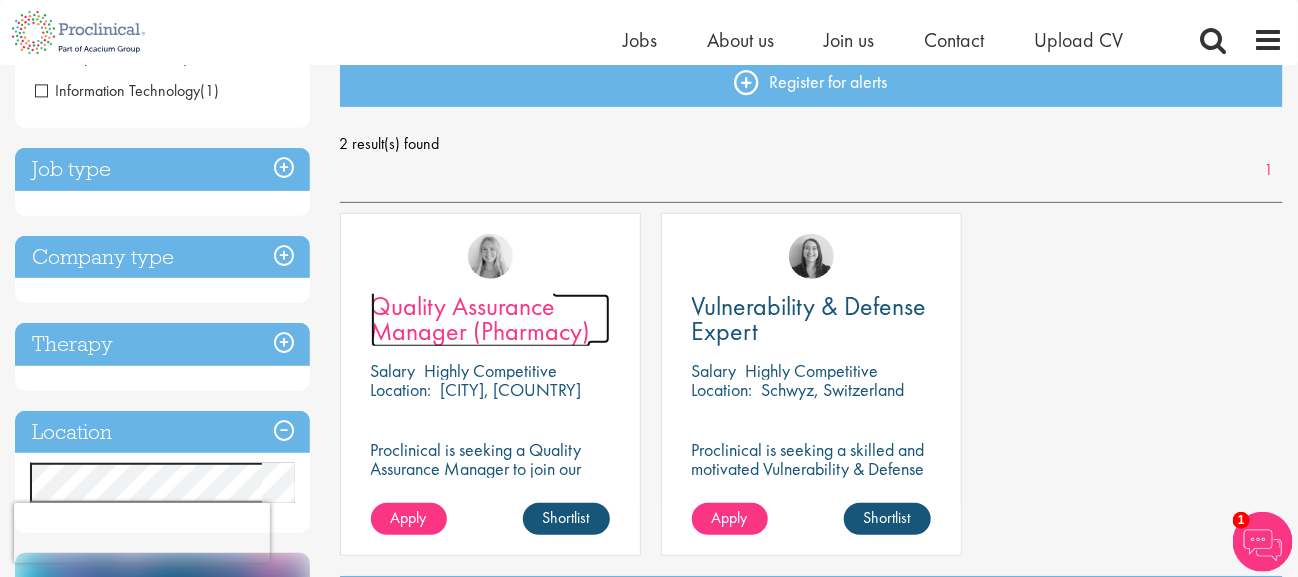 click on "Quality Assurance Manager (Pharmacy)" at bounding box center (481, 318) 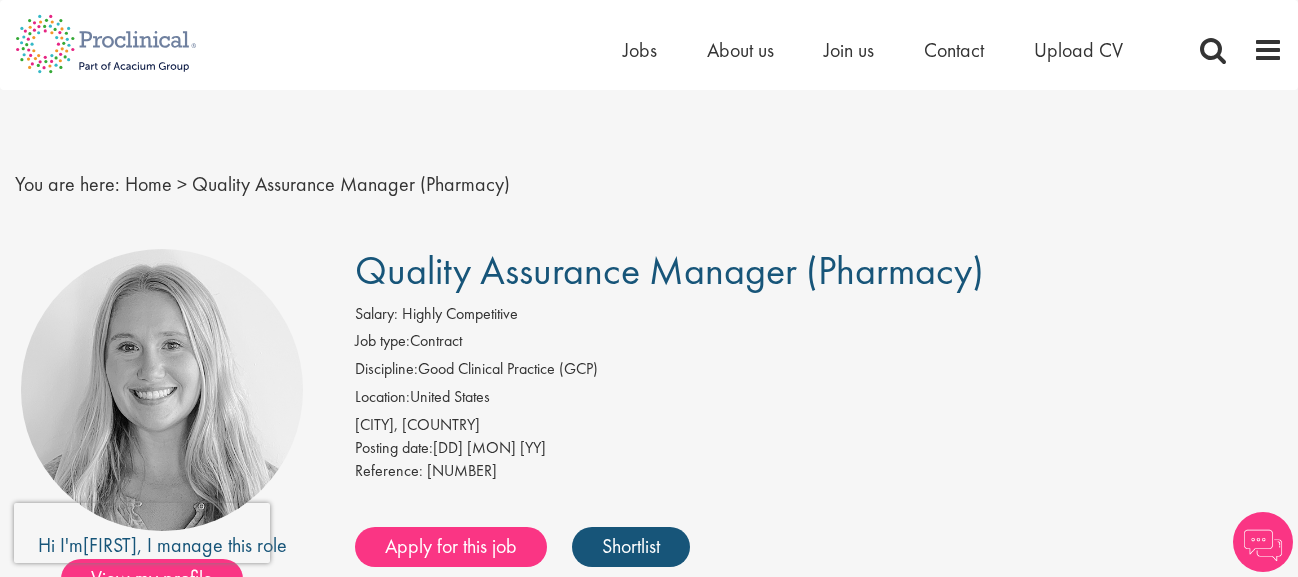 scroll, scrollTop: 0, scrollLeft: 0, axis: both 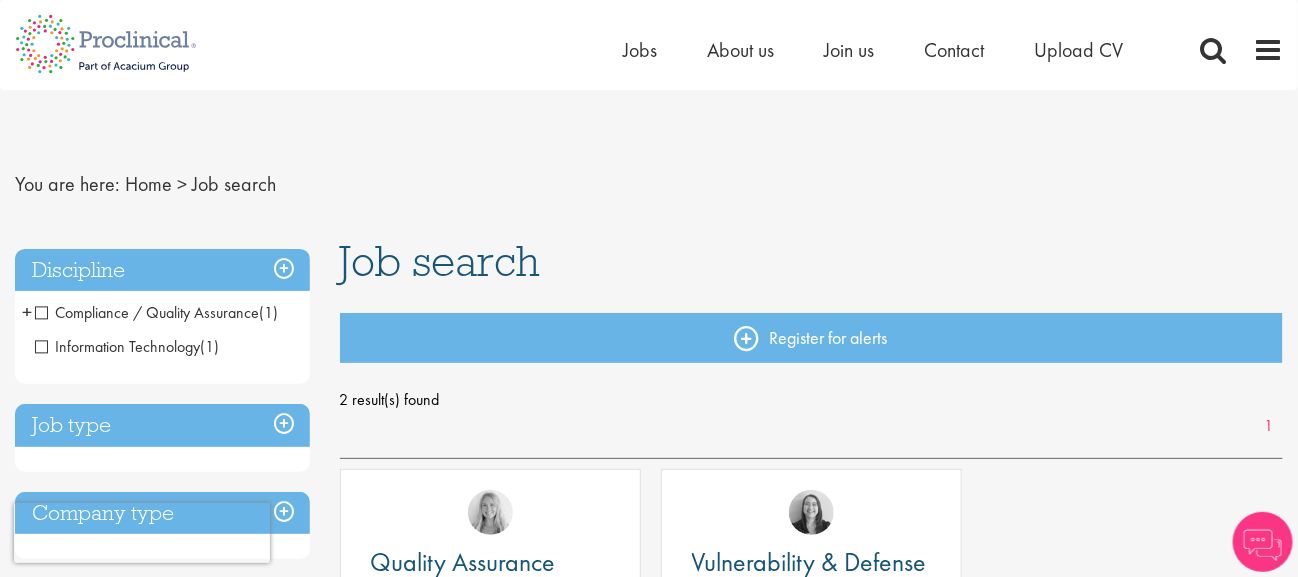click on "+" at bounding box center [27, 312] 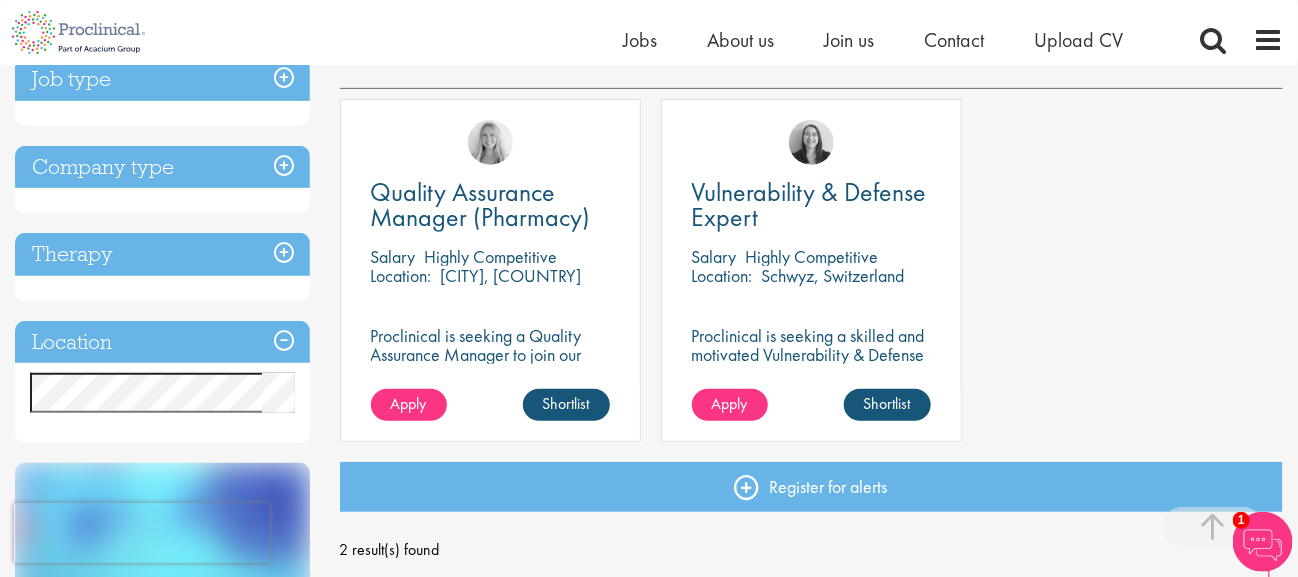 scroll, scrollTop: 346, scrollLeft: 0, axis: vertical 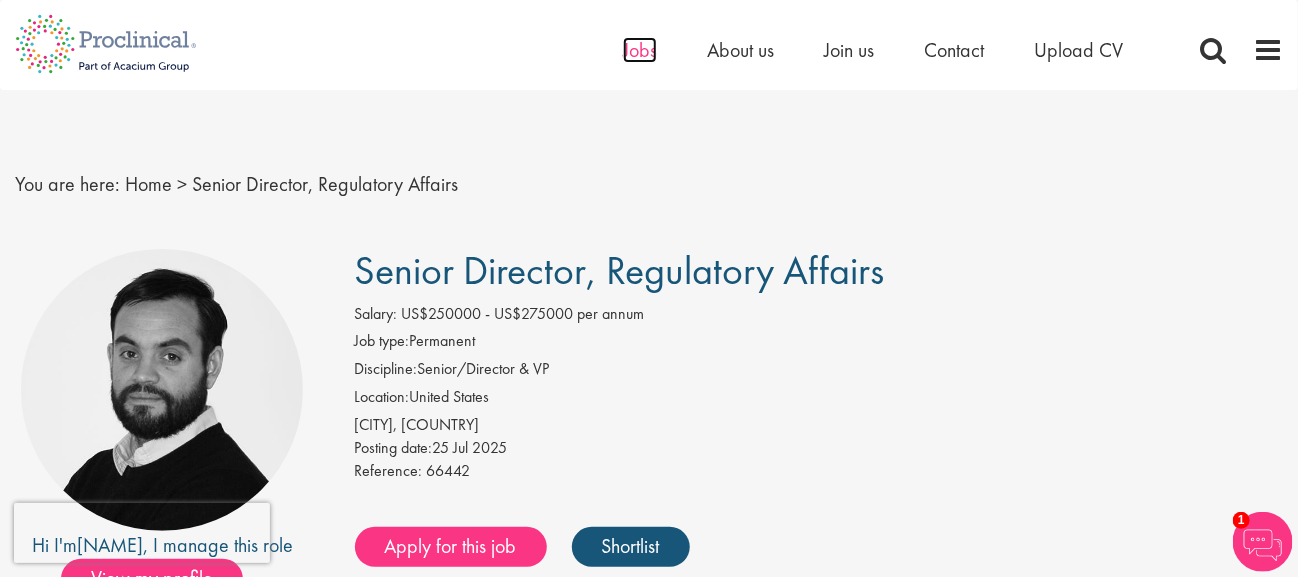 click on "Jobs" at bounding box center [640, 50] 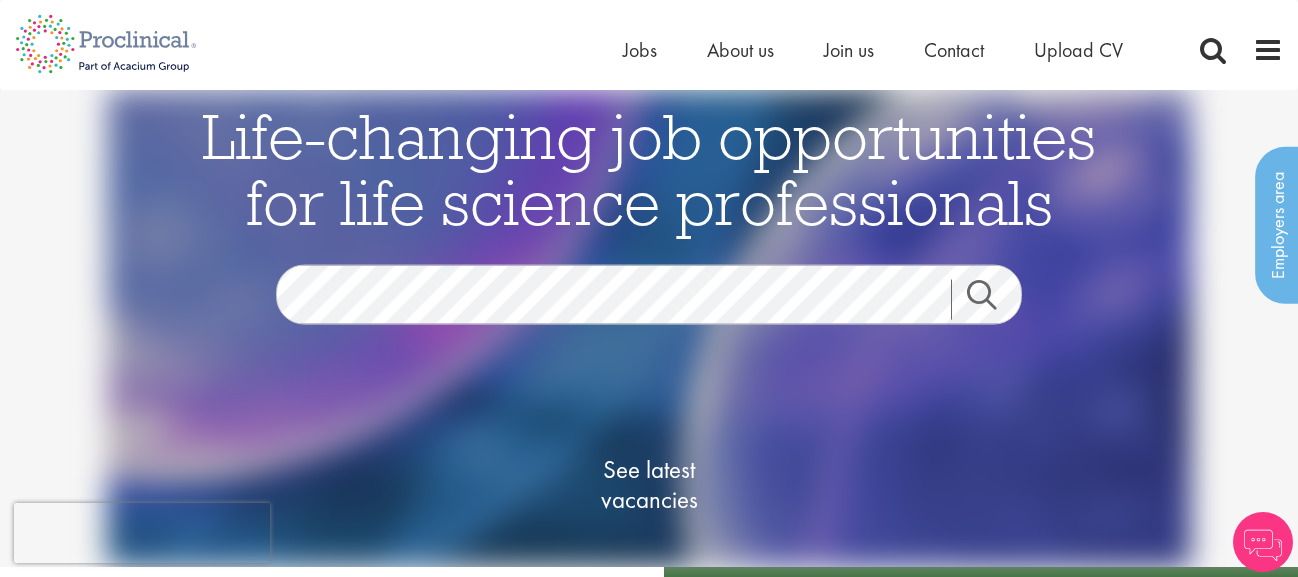 scroll, scrollTop: 0, scrollLeft: 0, axis: both 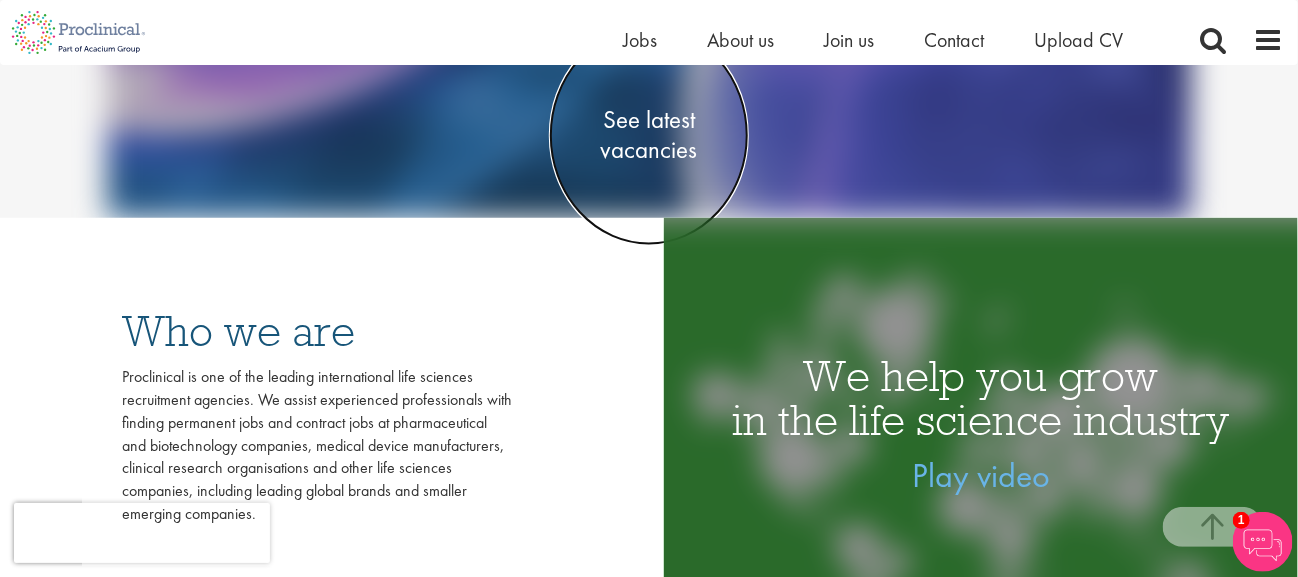 click on "See latest  vacancies" at bounding box center [649, 136] 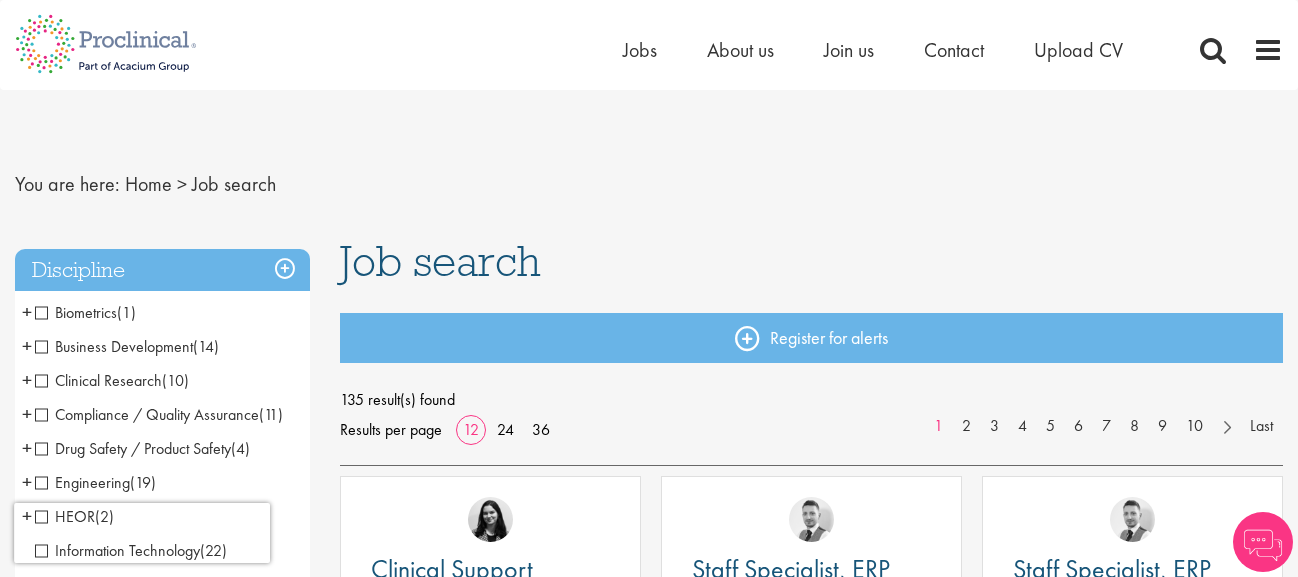scroll, scrollTop: 0, scrollLeft: 0, axis: both 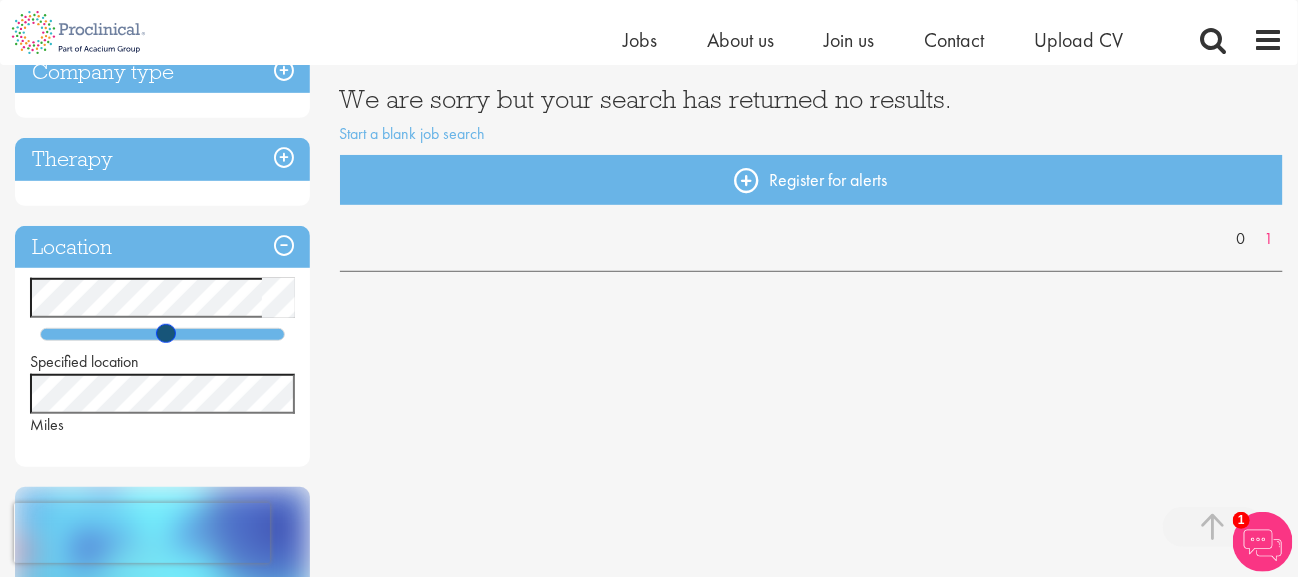 click at bounding box center (162, 334) 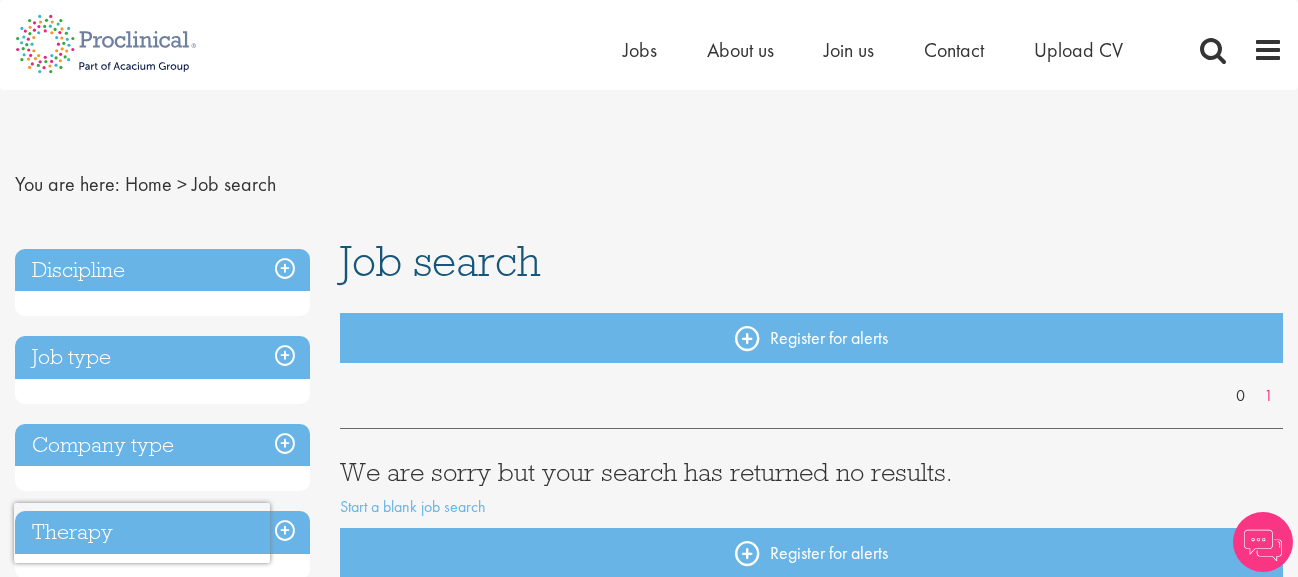 scroll, scrollTop: 0, scrollLeft: 0, axis: both 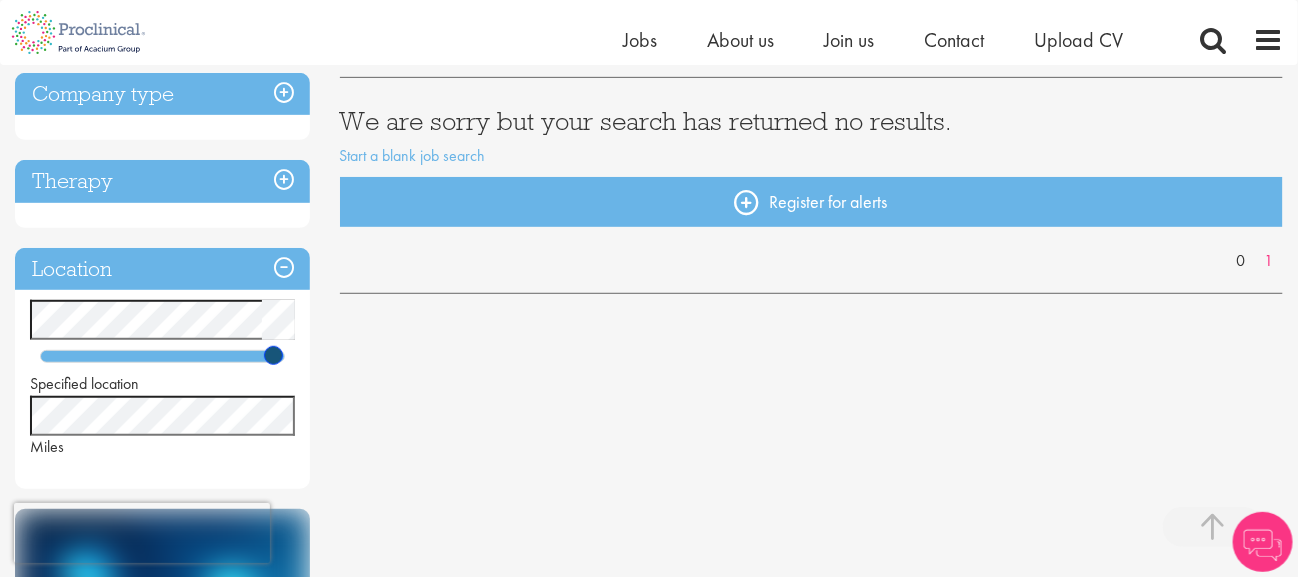 click at bounding box center (162, 356) 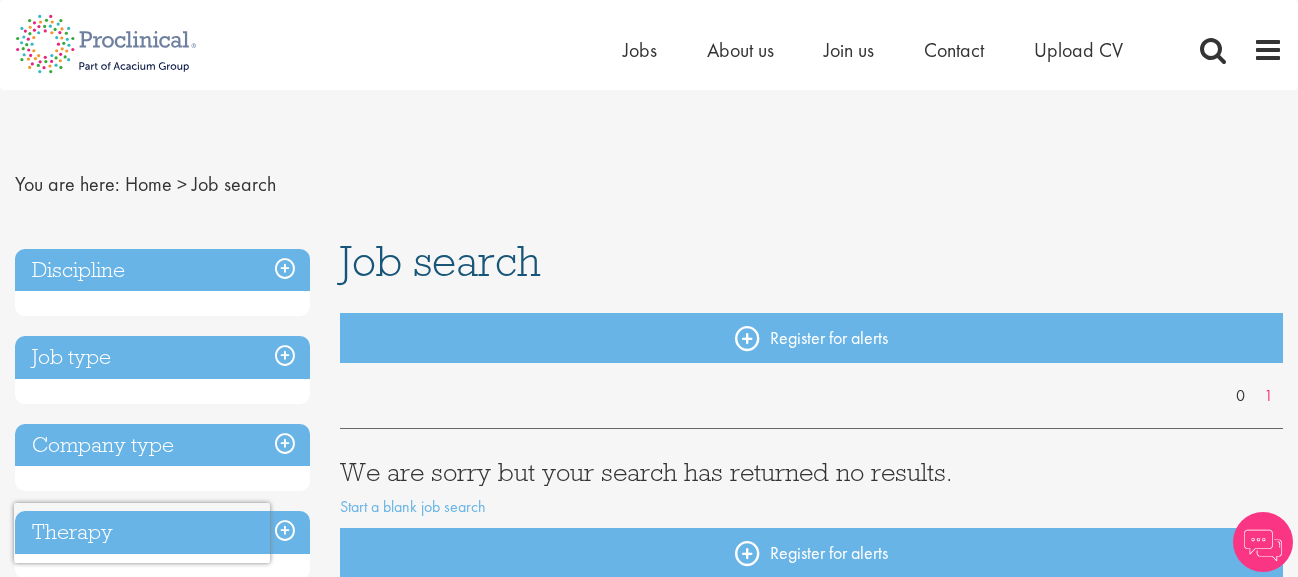 scroll, scrollTop: 0, scrollLeft: 0, axis: both 